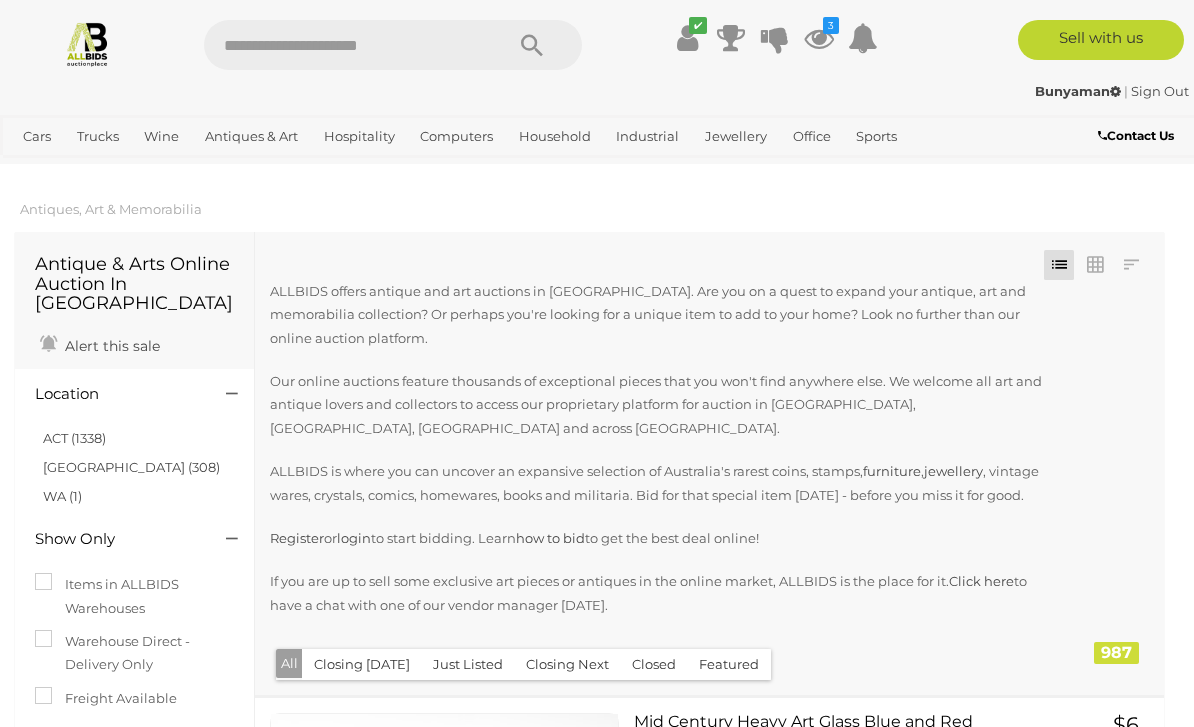 scroll, scrollTop: 107, scrollLeft: 0, axis: vertical 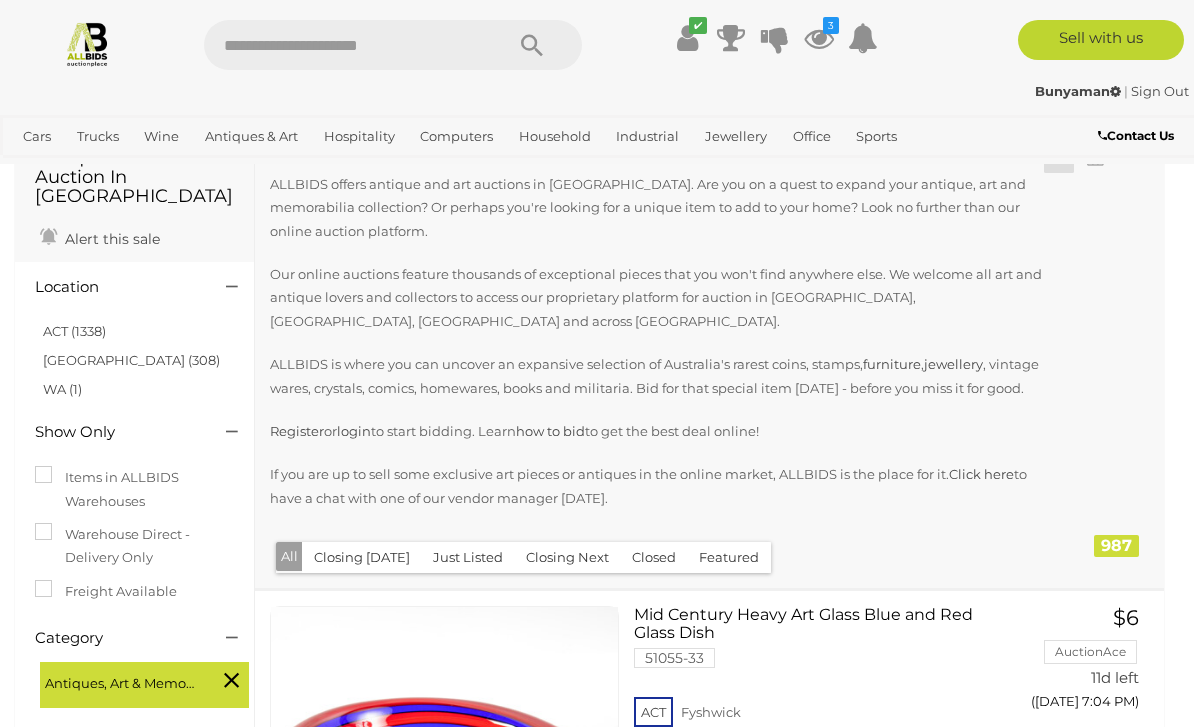 click on "View All Household  Auctions" at bounding box center [0, 0] 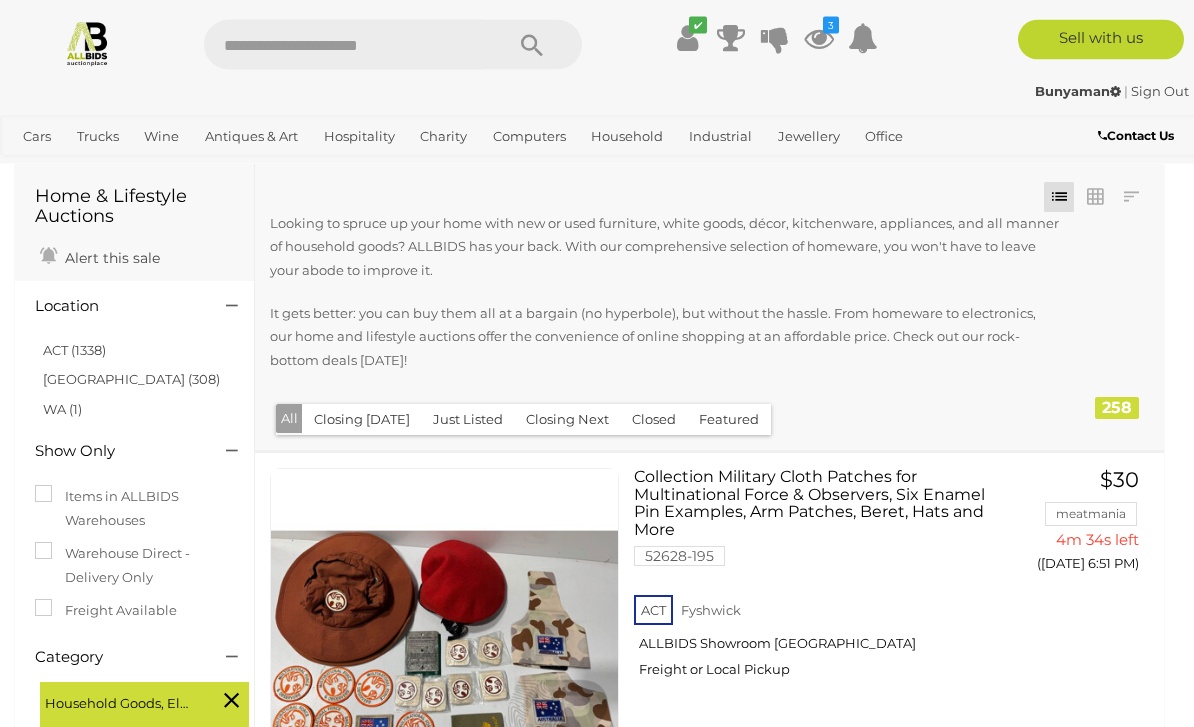 scroll, scrollTop: 68, scrollLeft: 0, axis: vertical 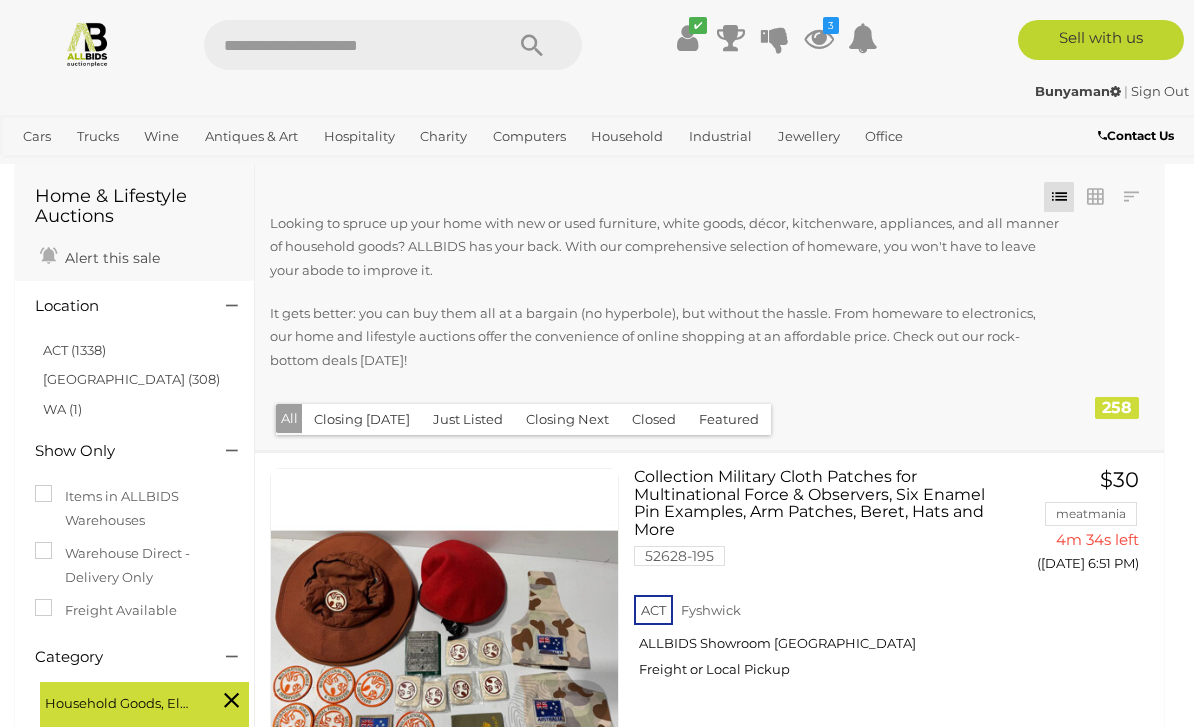 click on "ACT (1338)" at bounding box center (74, 350) 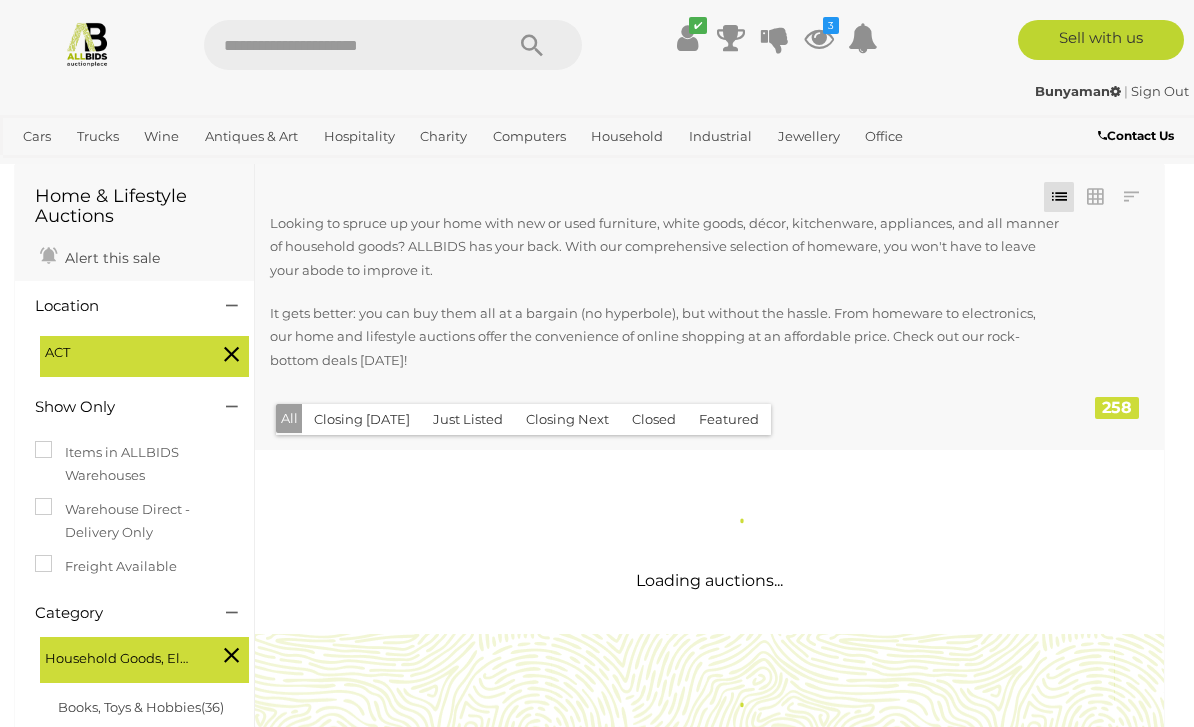 scroll, scrollTop: 0, scrollLeft: 0, axis: both 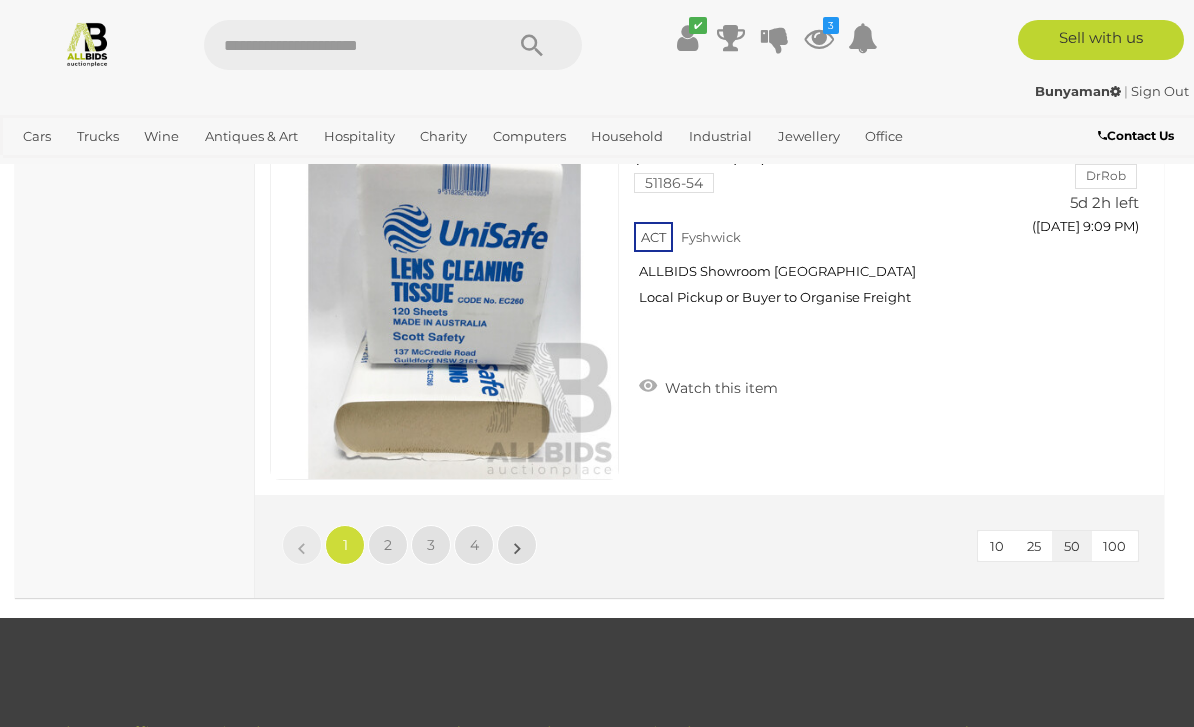 click on "2" at bounding box center [388, 545] 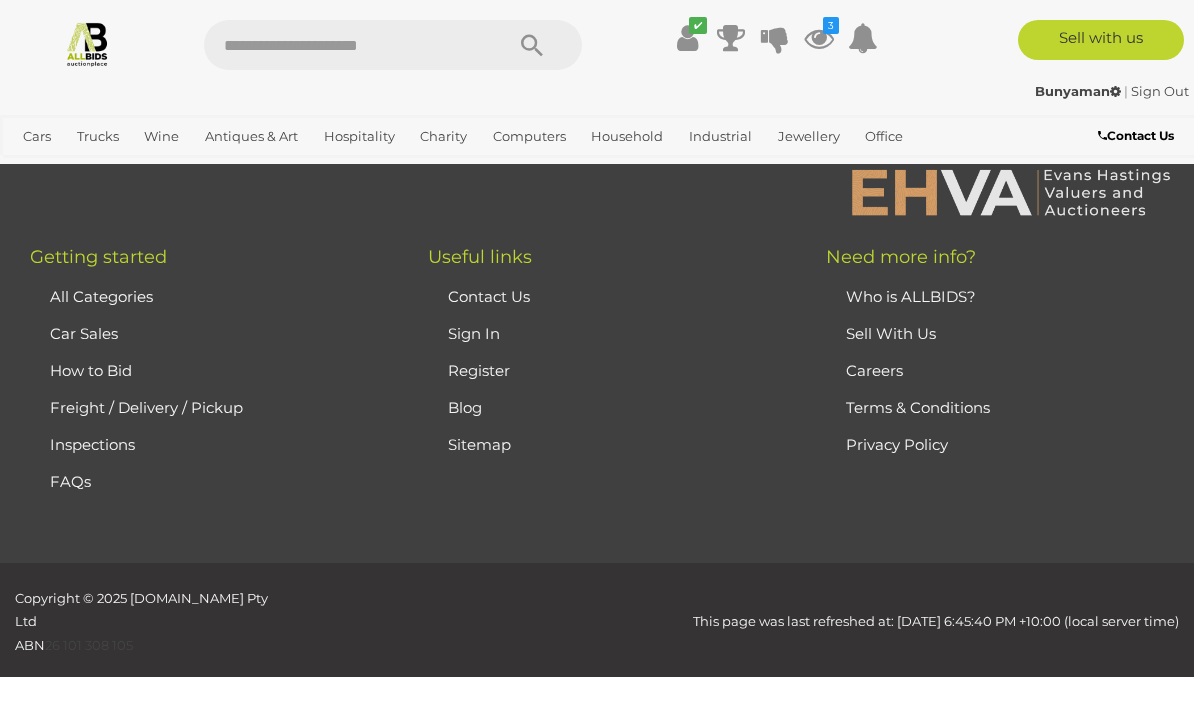 scroll, scrollTop: 315, scrollLeft: 0, axis: vertical 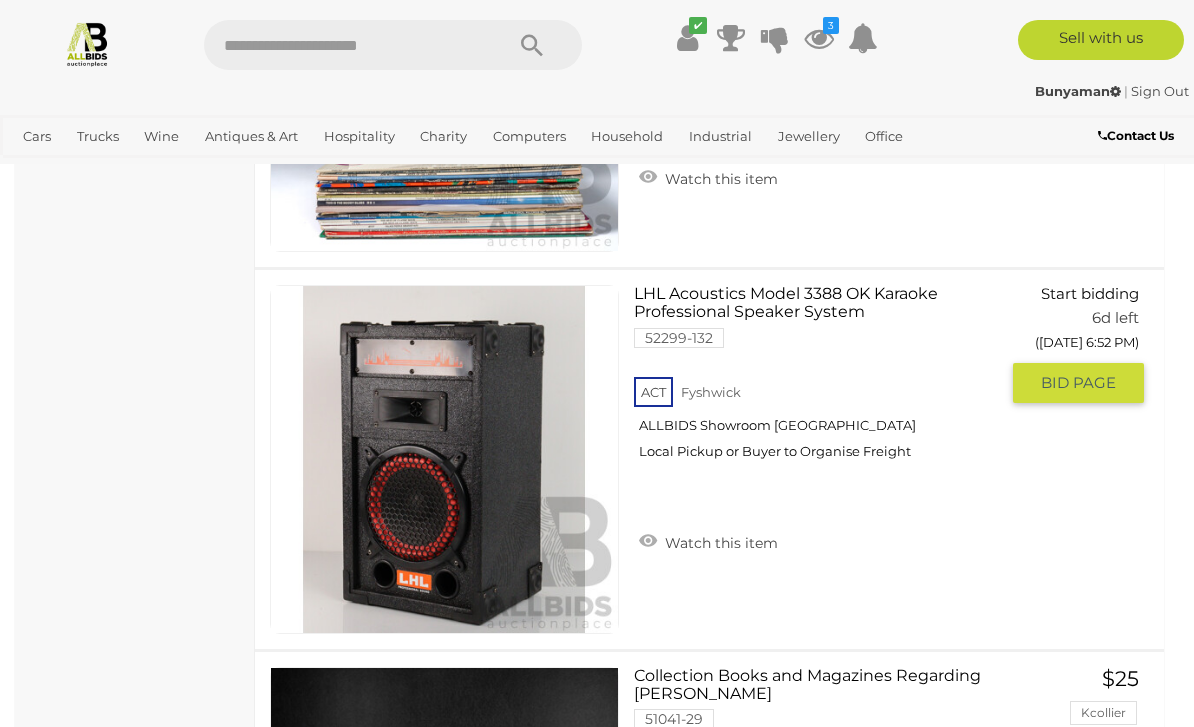 click at bounding box center [444, 459] 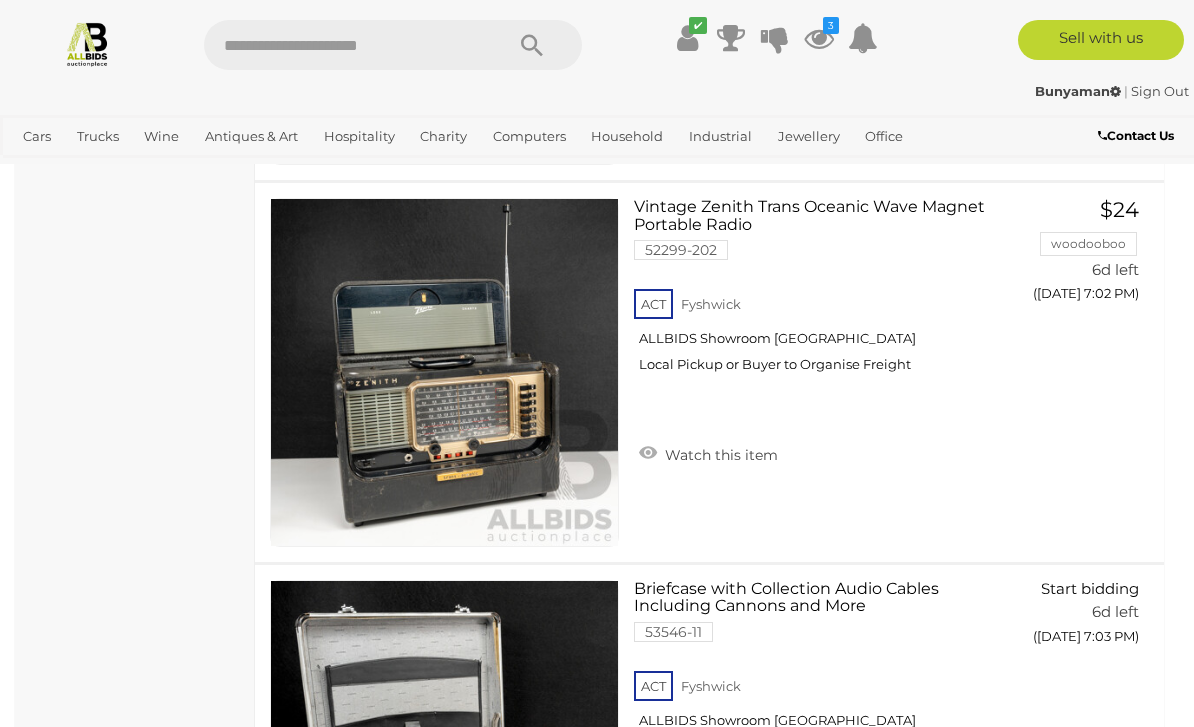 scroll, scrollTop: 12549, scrollLeft: 0, axis: vertical 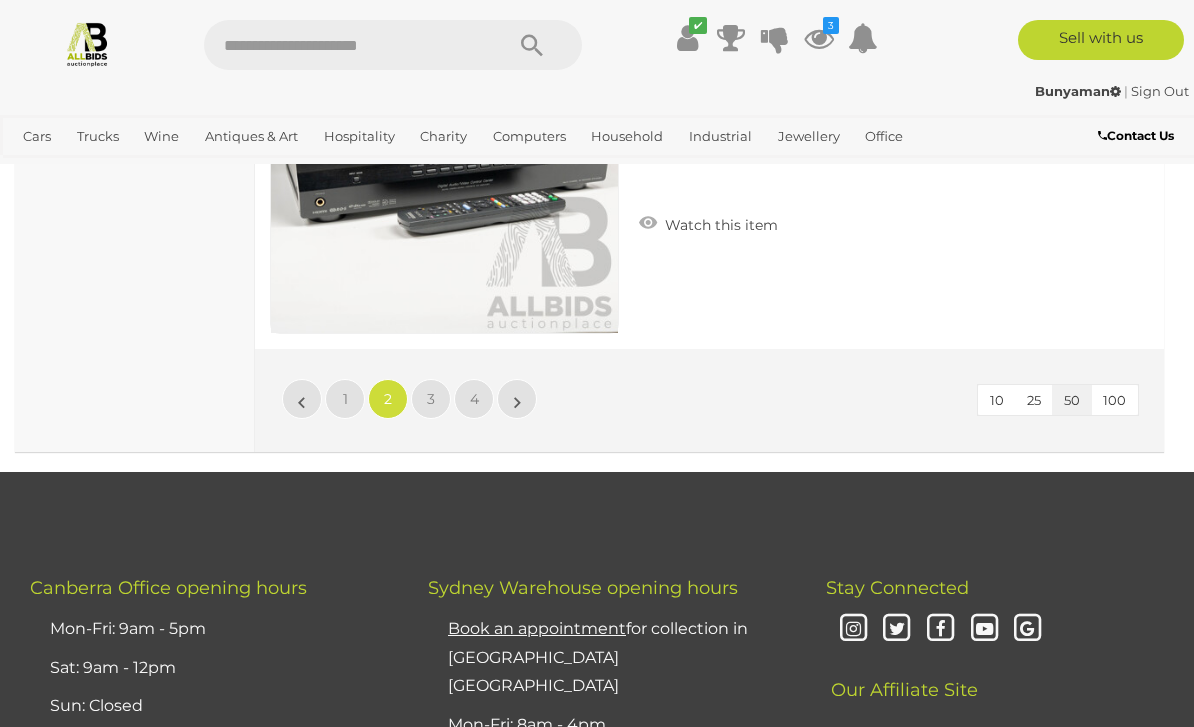 click on "3" at bounding box center (431, 399) 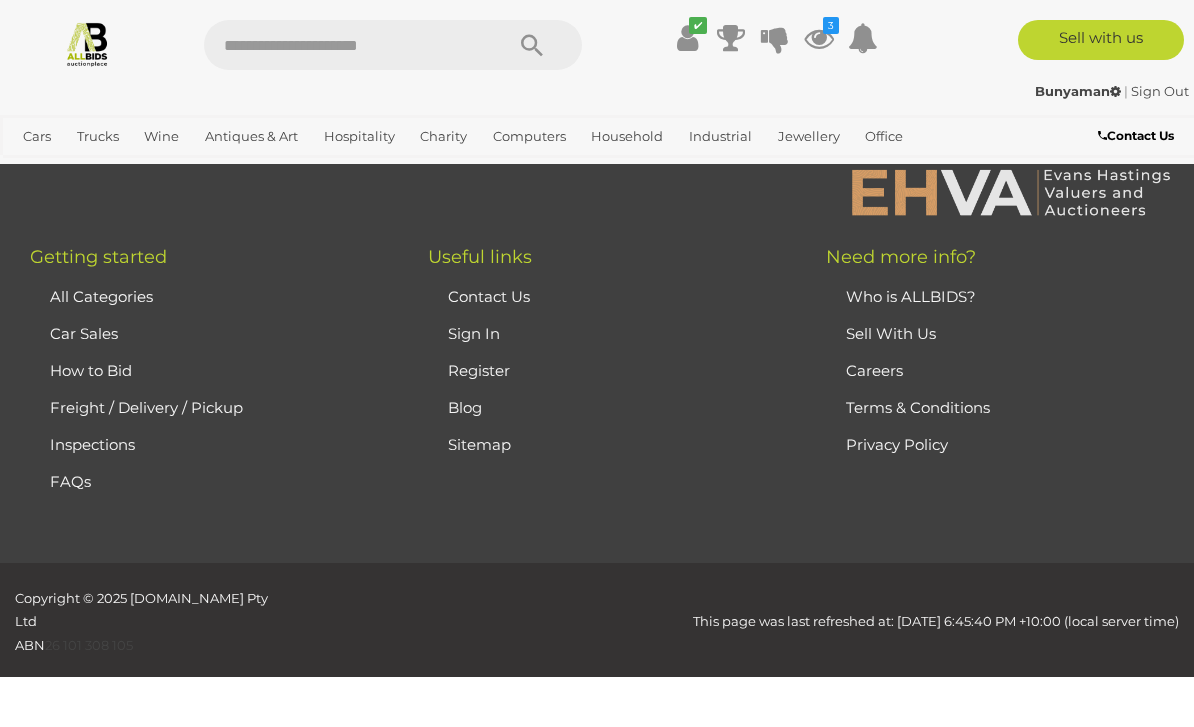scroll, scrollTop: 315, scrollLeft: 0, axis: vertical 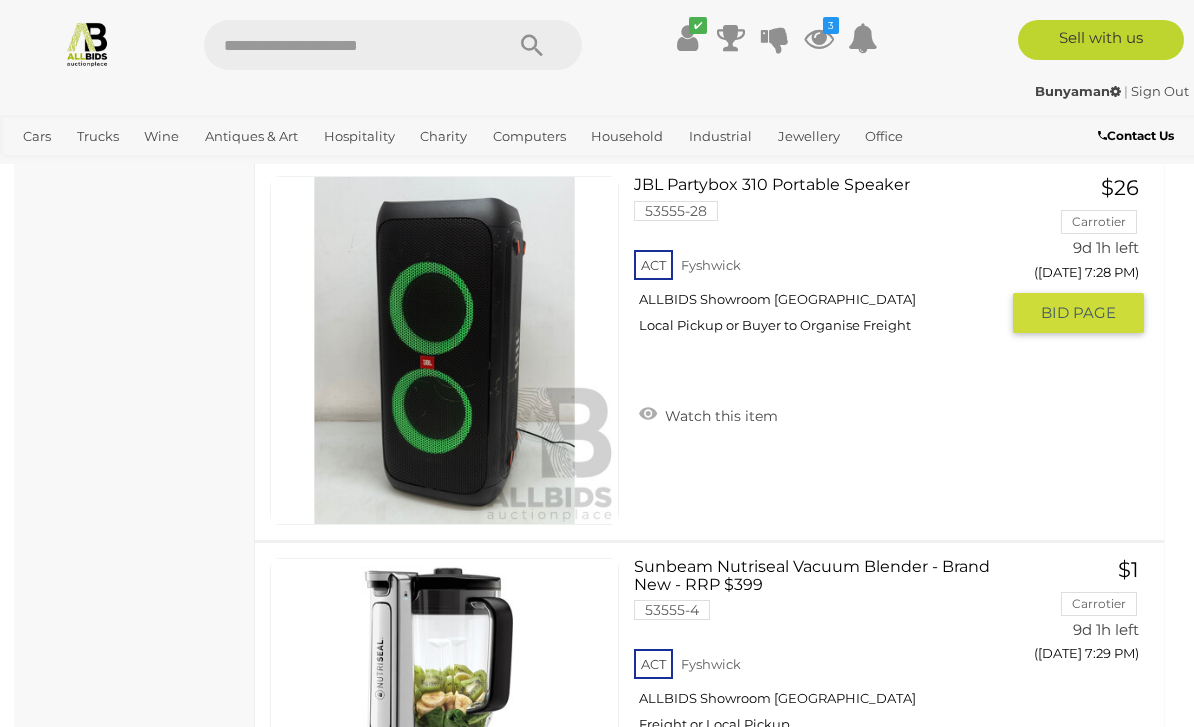click on "ACT
Fyshwick
ALLBIDS Showroom Fyshwick
Local Pickup or Buyer to Organise Freight" at bounding box center [816, 297] 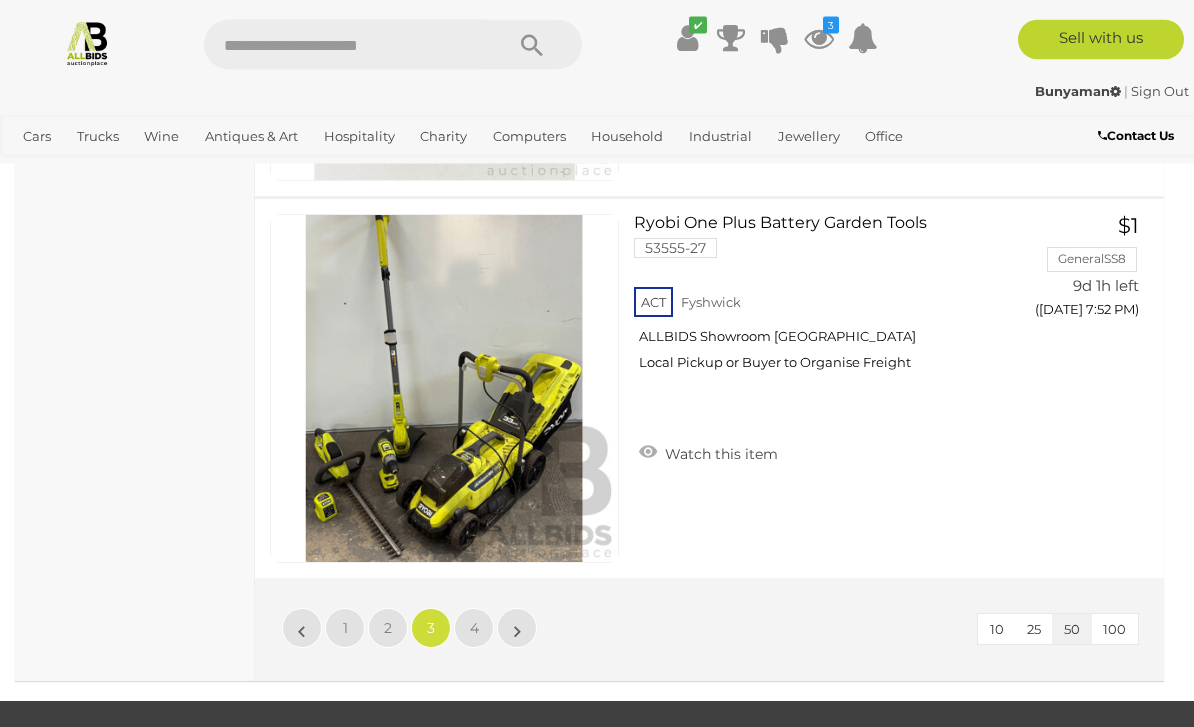 scroll, scrollTop: 19028, scrollLeft: 0, axis: vertical 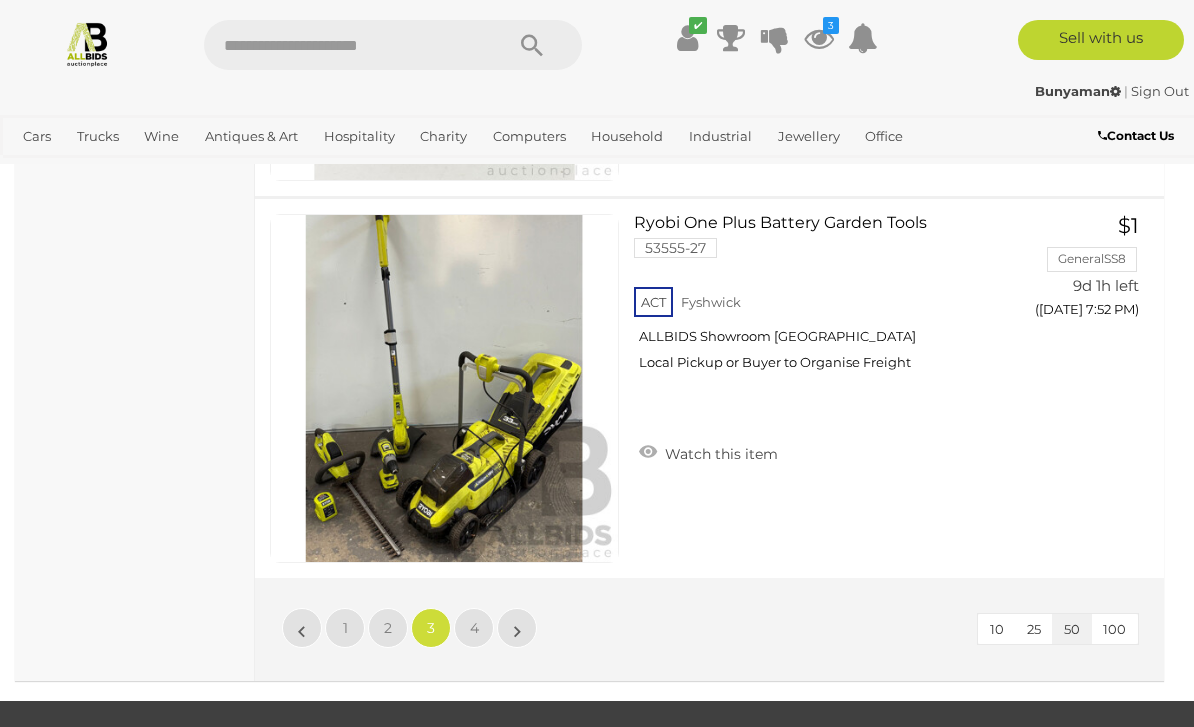 click on "4" at bounding box center (474, 628) 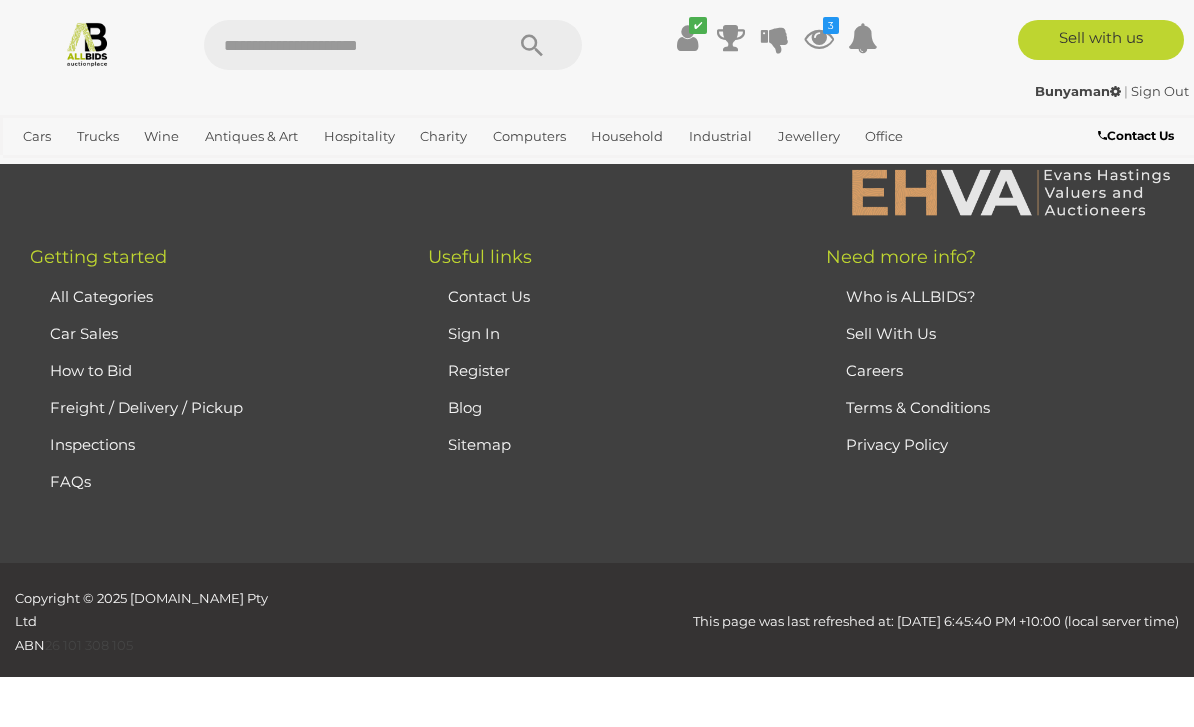 scroll, scrollTop: 315, scrollLeft: 0, axis: vertical 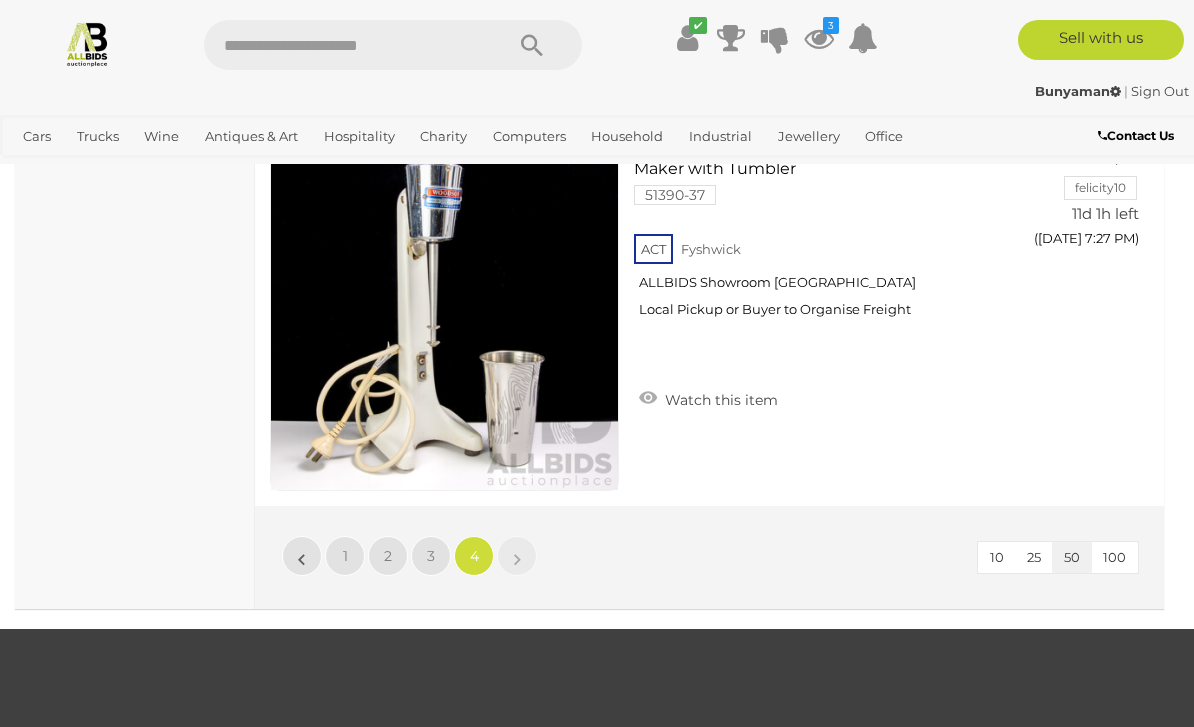 click on "10     25     50     100           «                 1                 2               3                   4                 »" at bounding box center [709, 557] 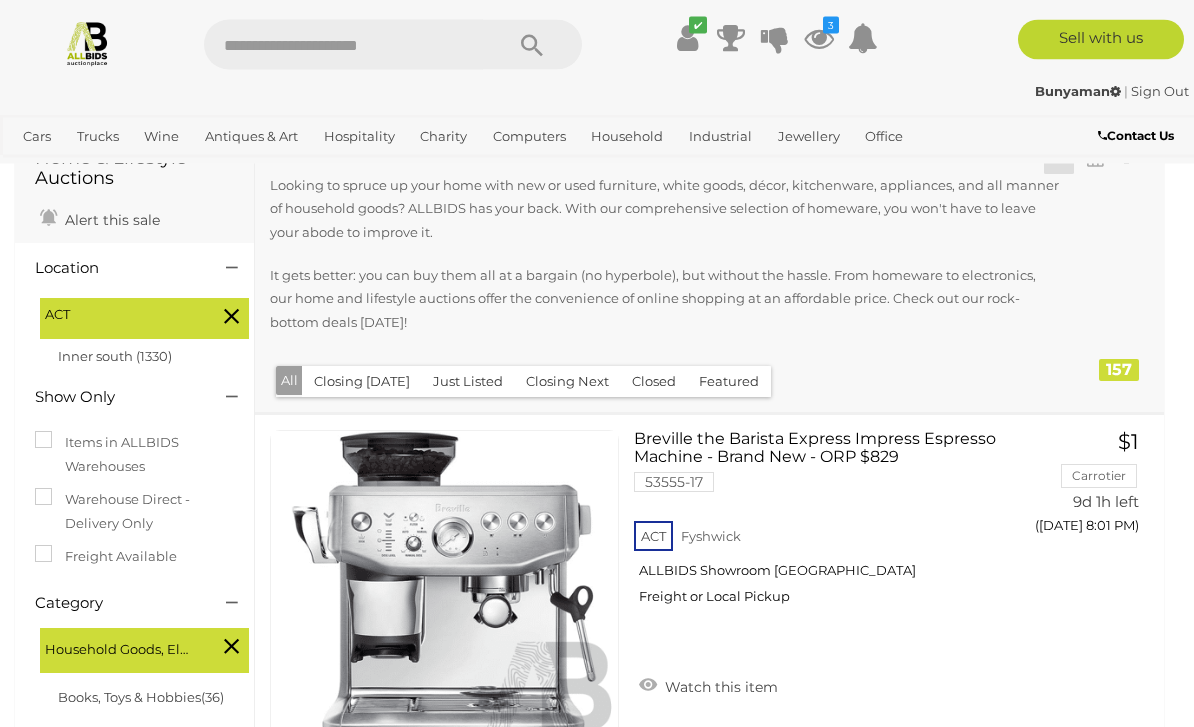 scroll, scrollTop: 99, scrollLeft: 0, axis: vertical 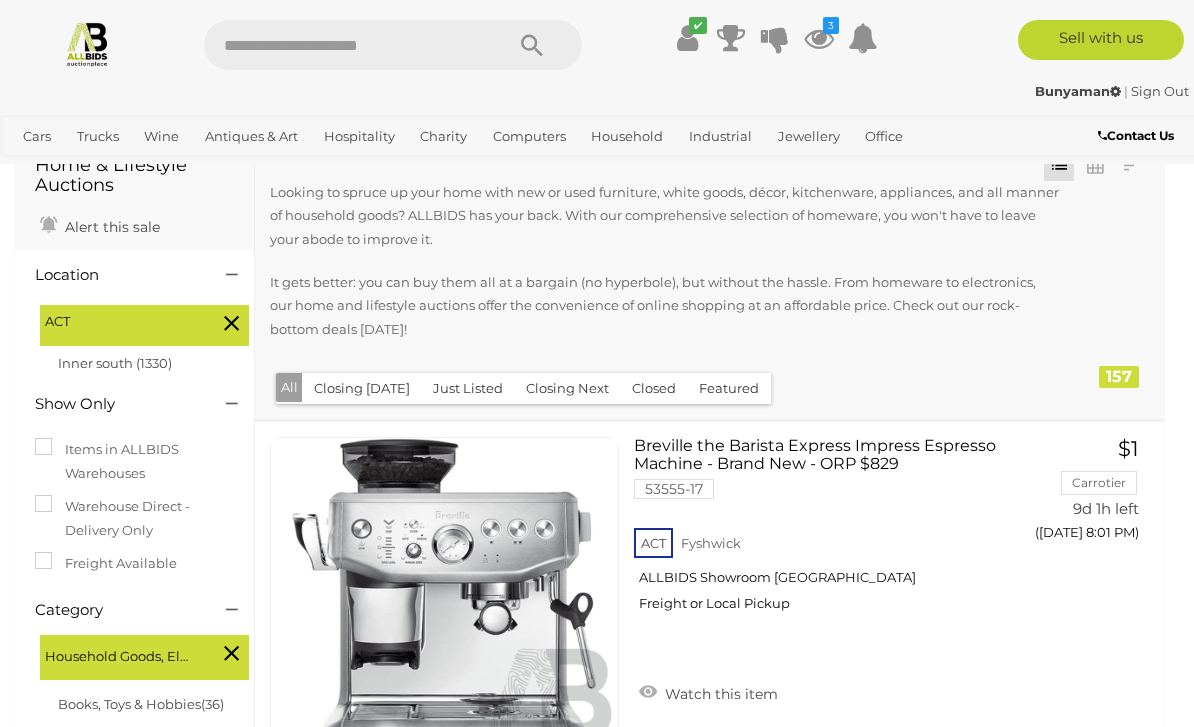 click on "View All Antiques & Art  Auctions" at bounding box center [0, 0] 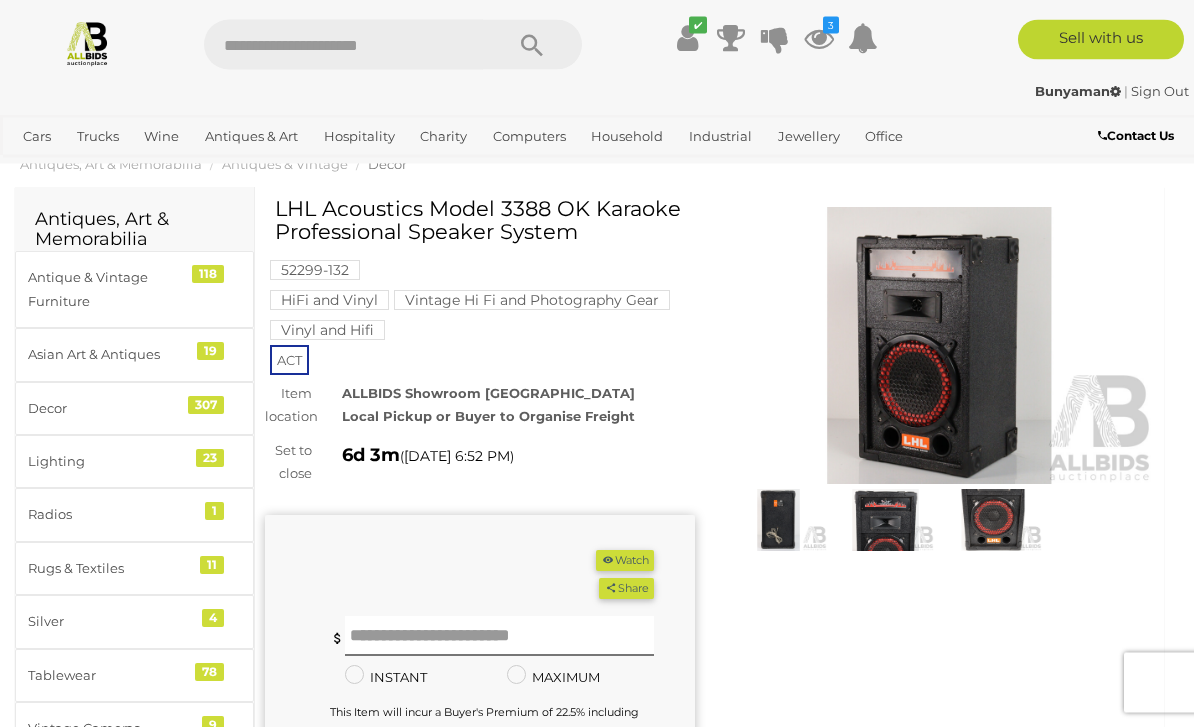 scroll, scrollTop: 0, scrollLeft: 0, axis: both 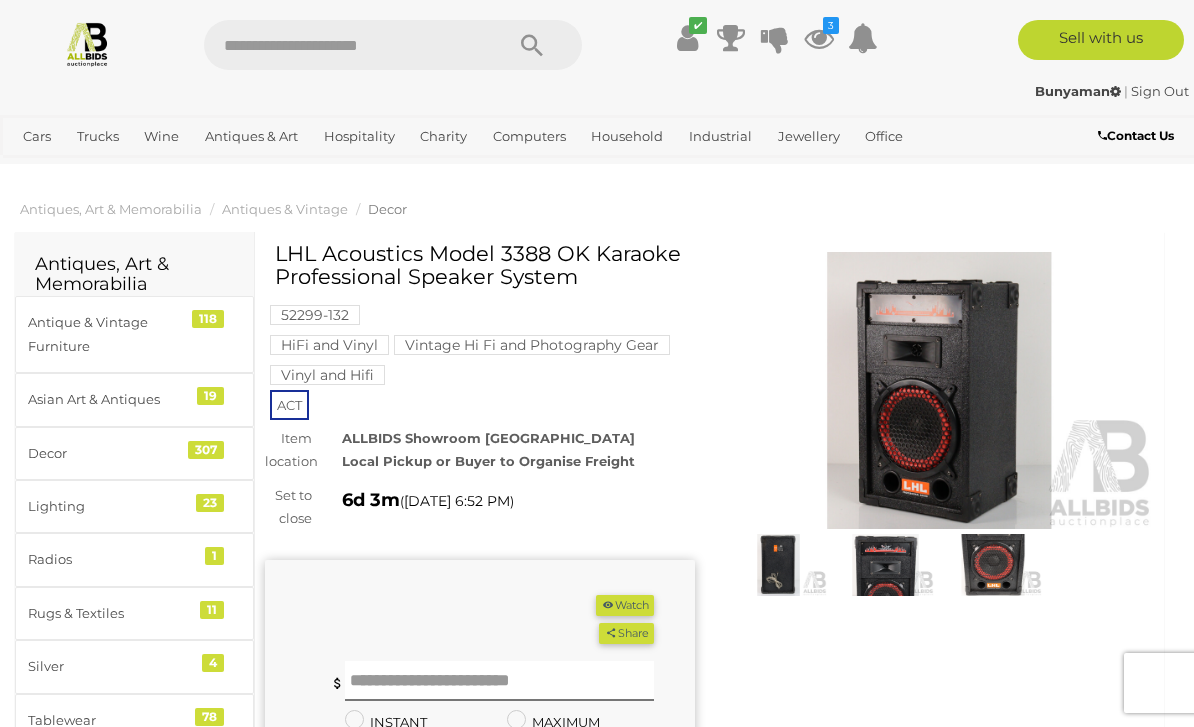 click at bounding box center [940, 390] 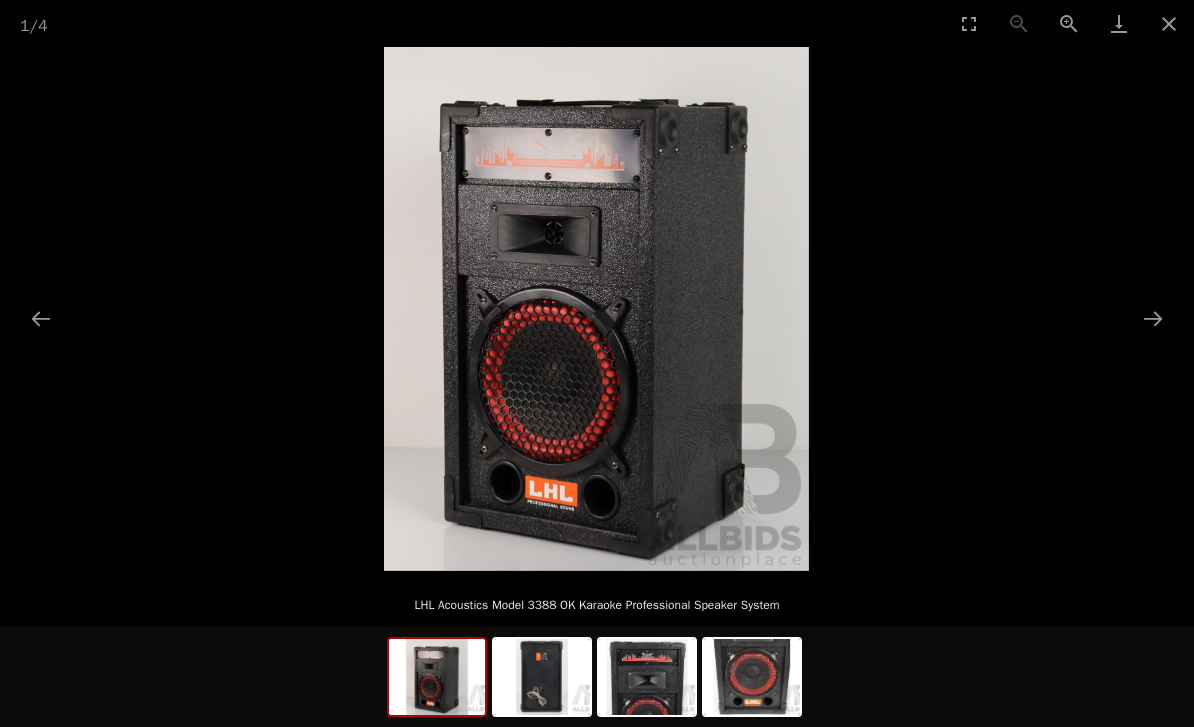 click at bounding box center (1153, 318) 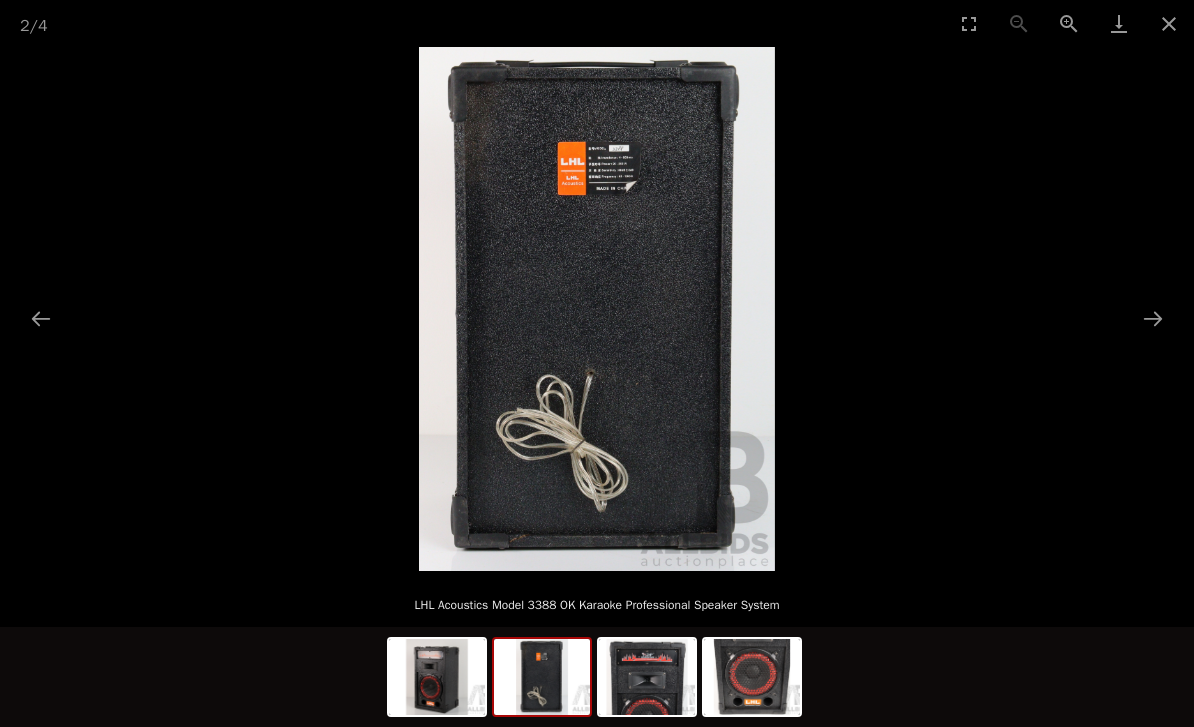 click at bounding box center (1153, 318) 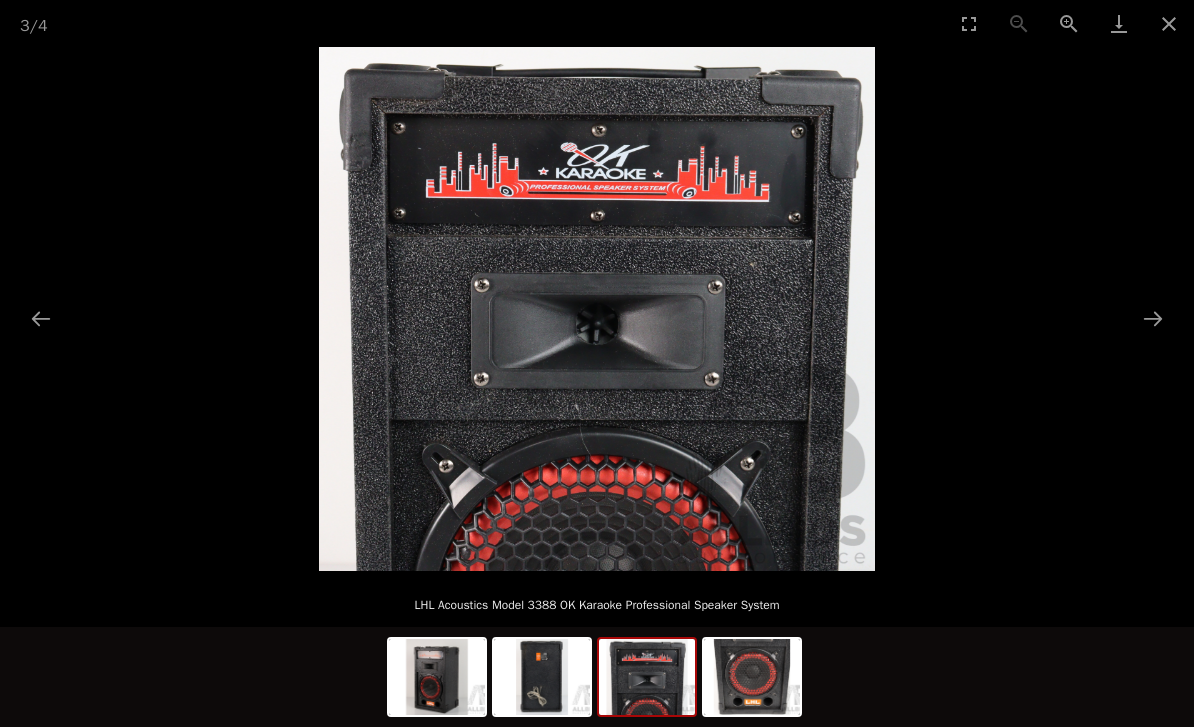 click at bounding box center [597, 309] 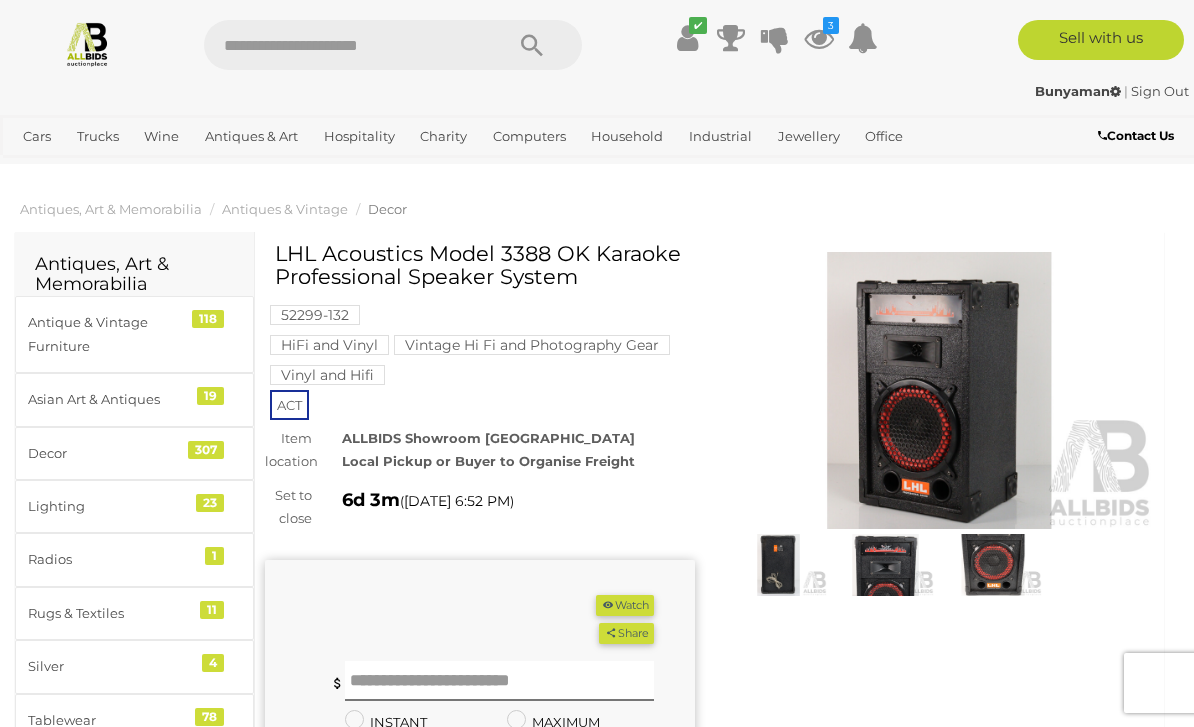 click at bounding box center [940, 390] 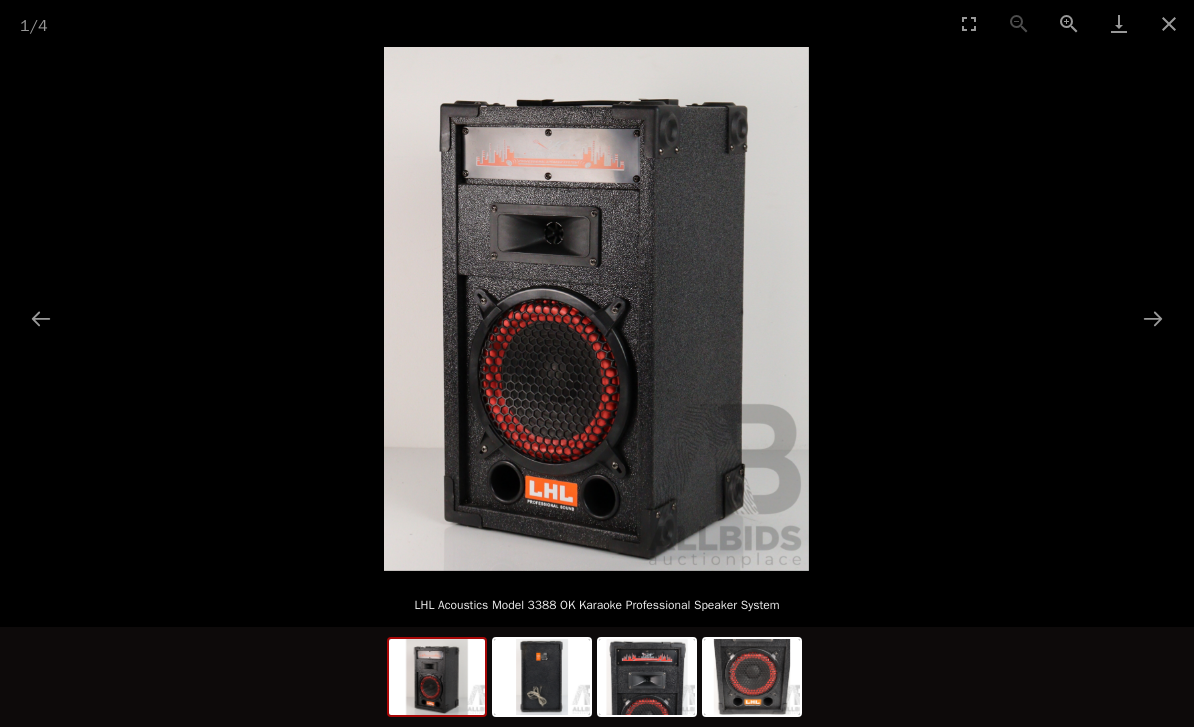 click at bounding box center [1153, 318] 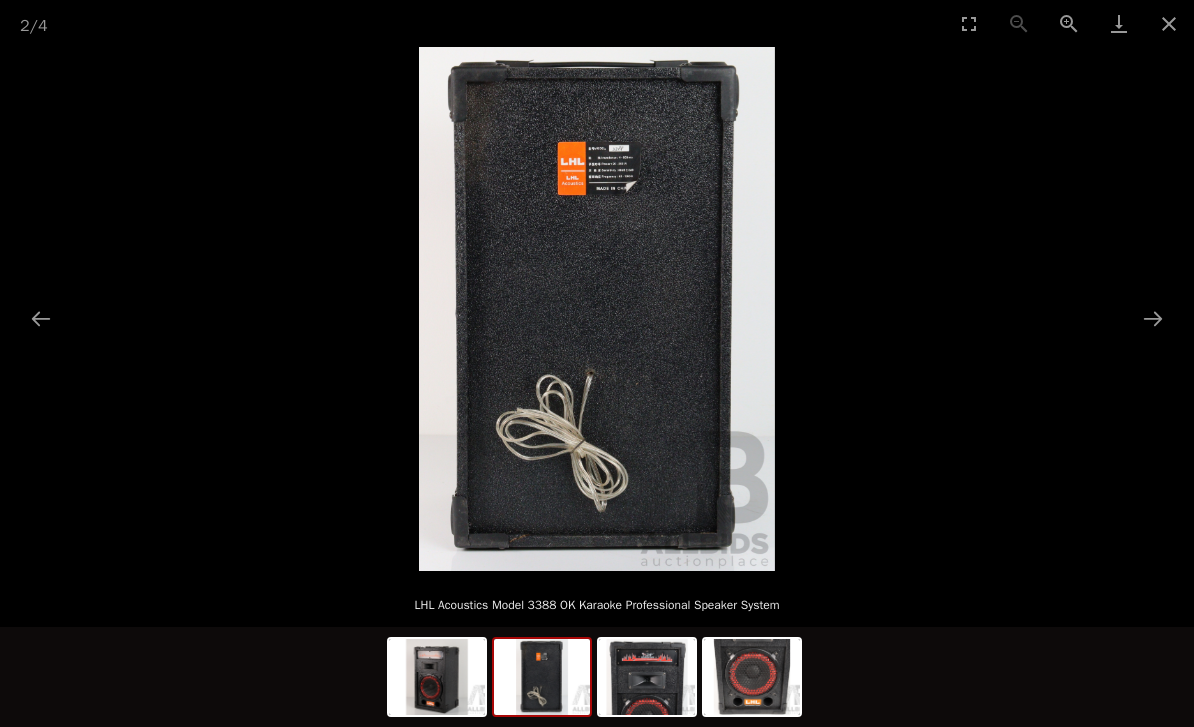 click at bounding box center (1153, 318) 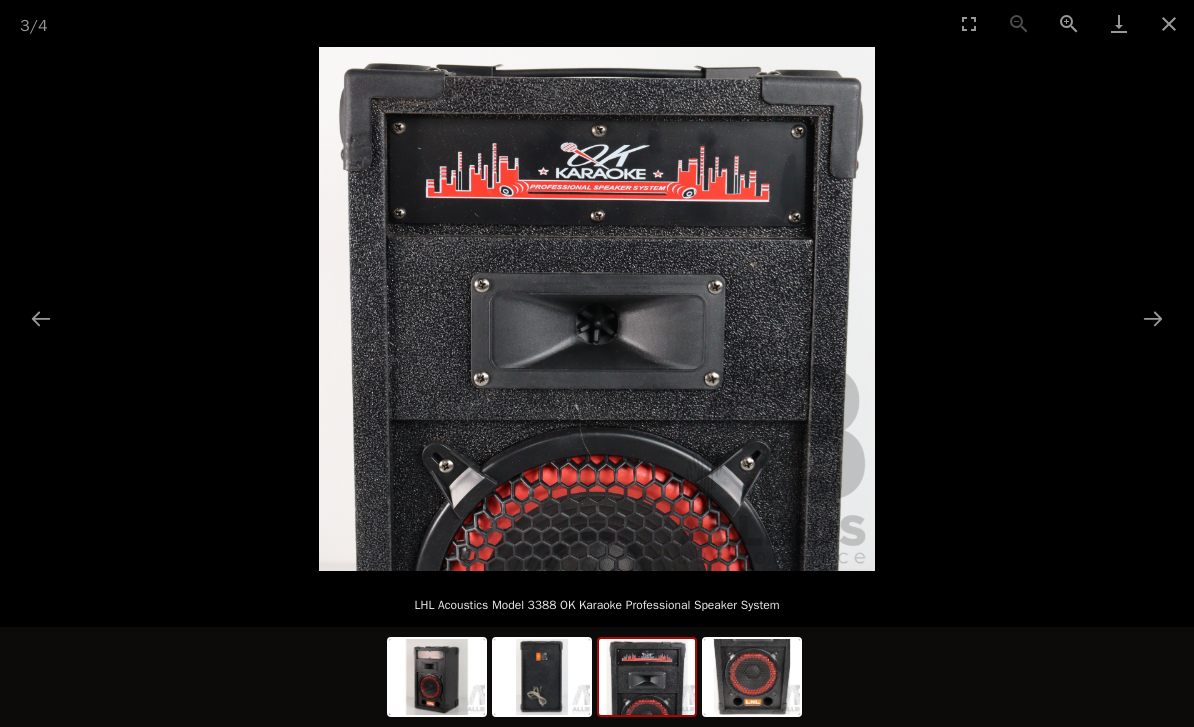 click at bounding box center (1153, 318) 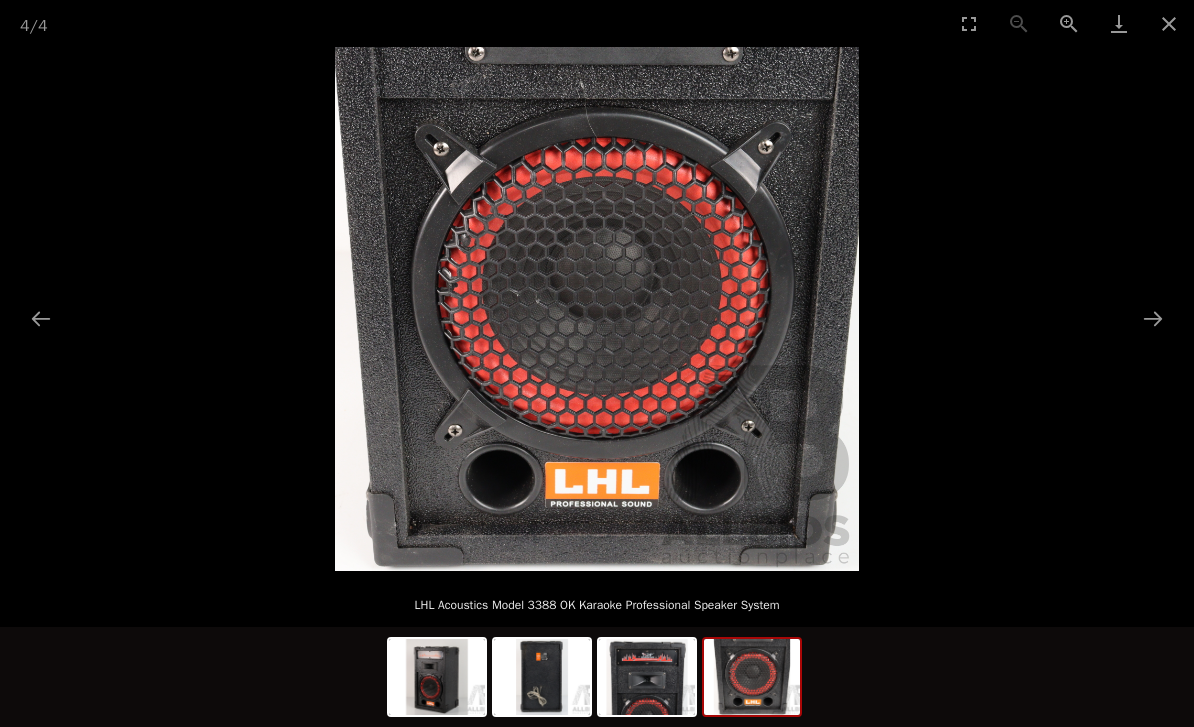 click at bounding box center [1153, 318] 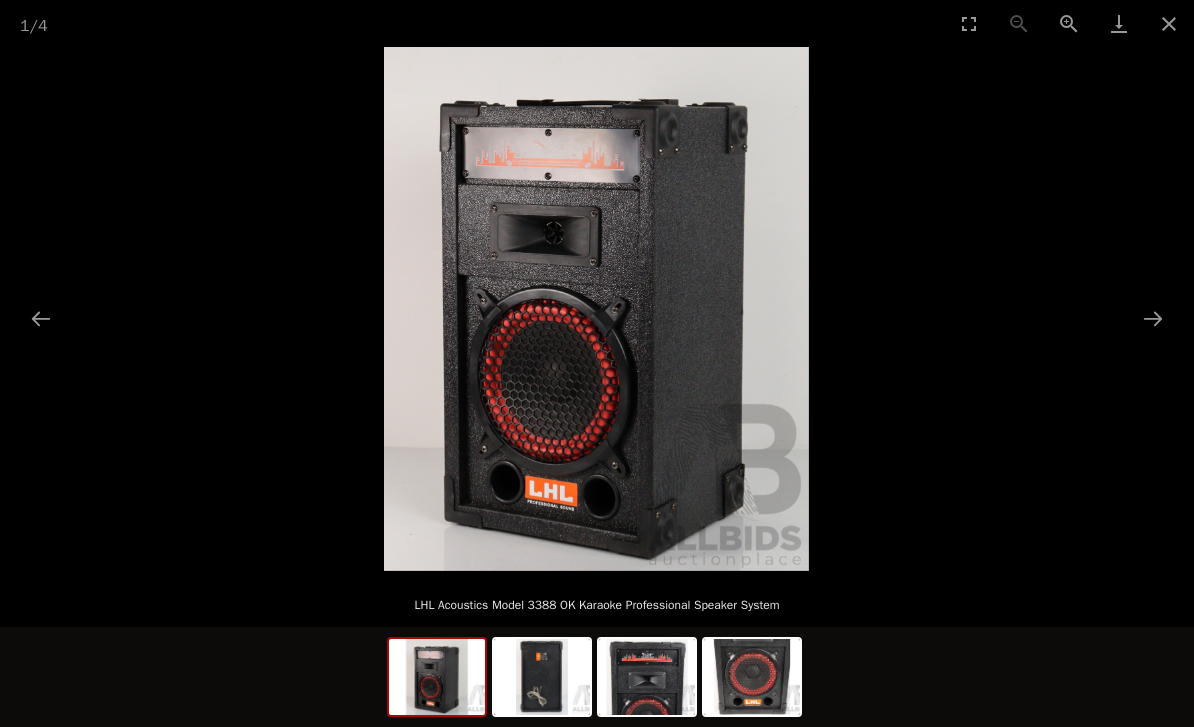 click at bounding box center [1153, 318] 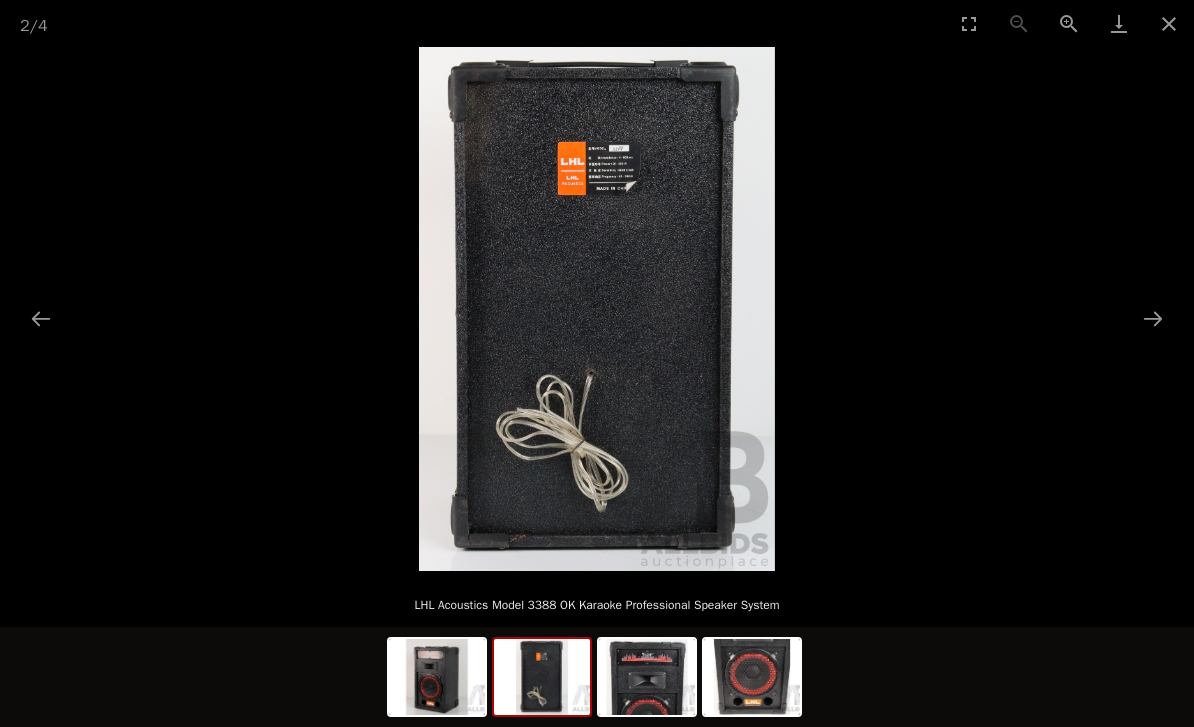 click at bounding box center [1153, 318] 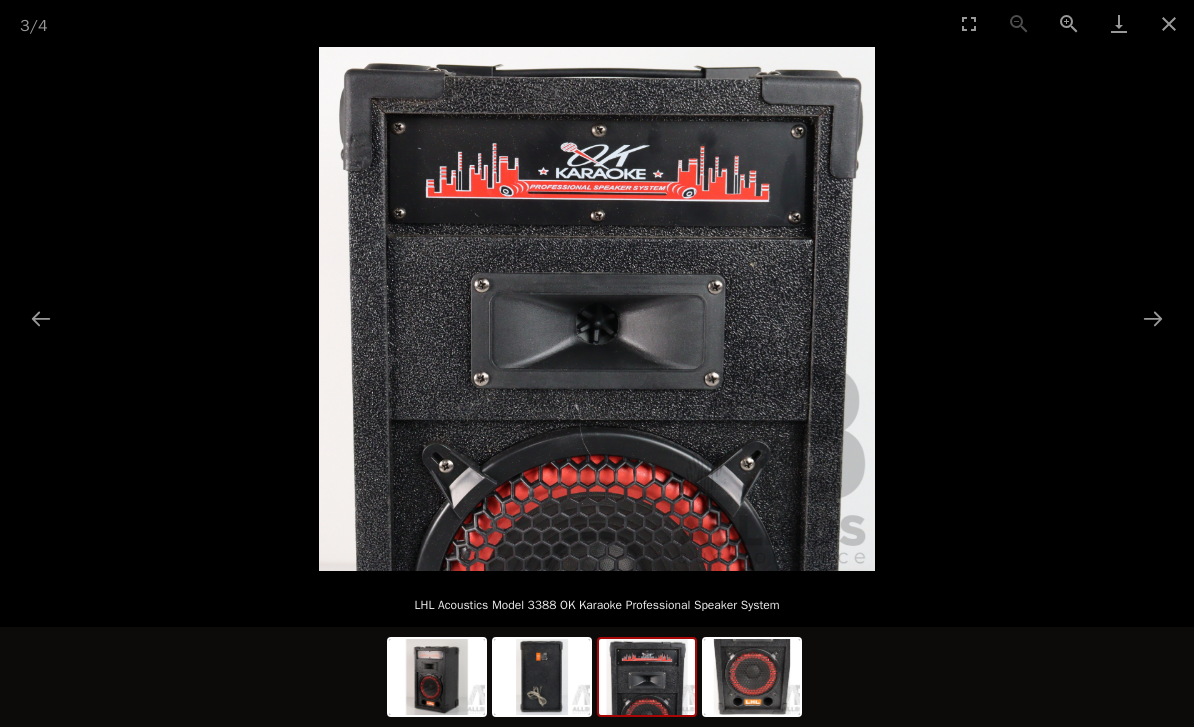 click at bounding box center [597, 309] 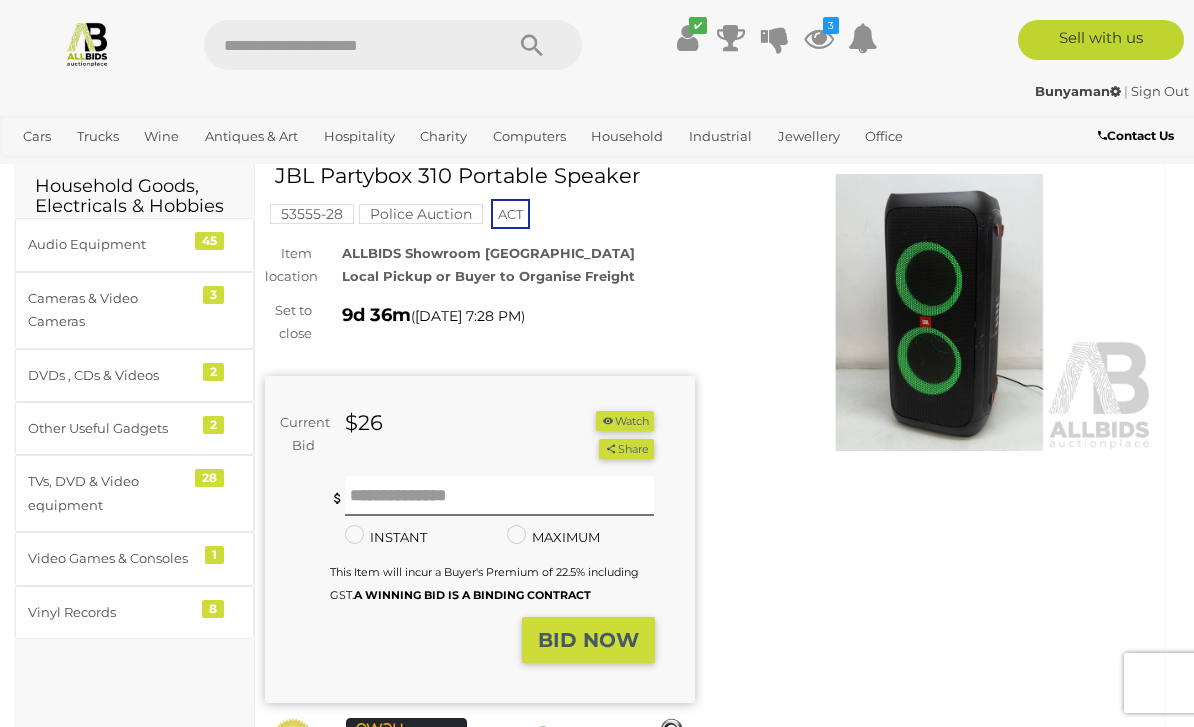 scroll, scrollTop: 0, scrollLeft: 0, axis: both 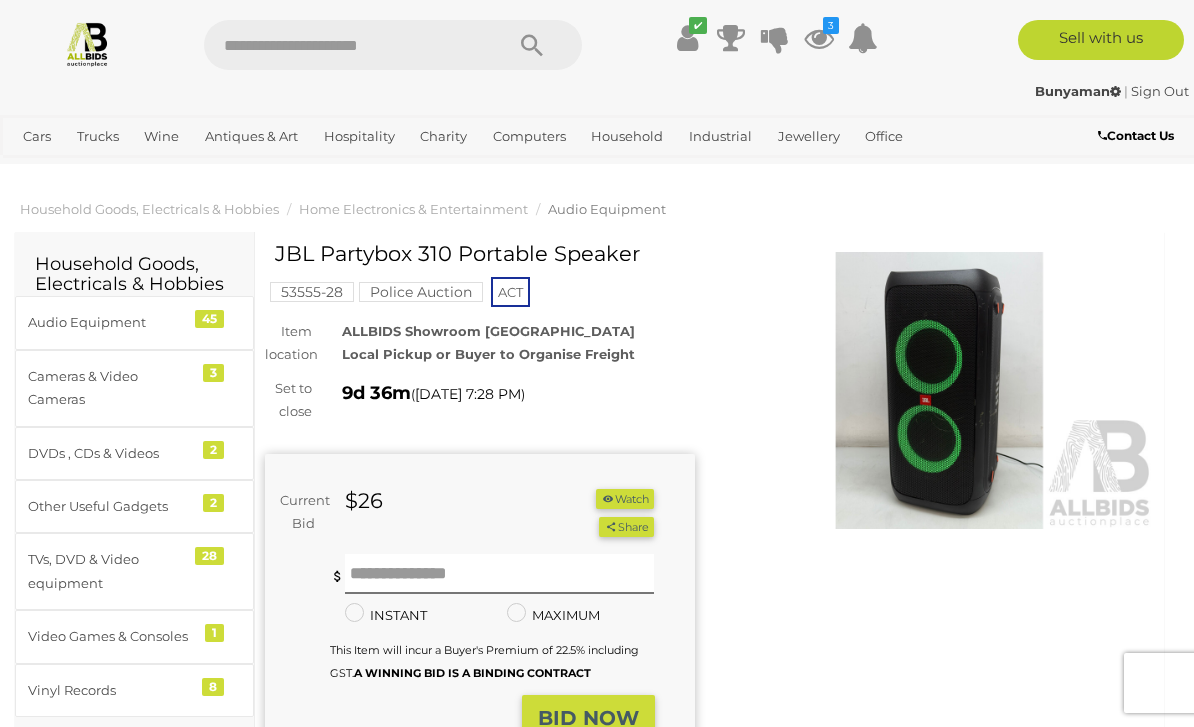 click at bounding box center [940, 390] 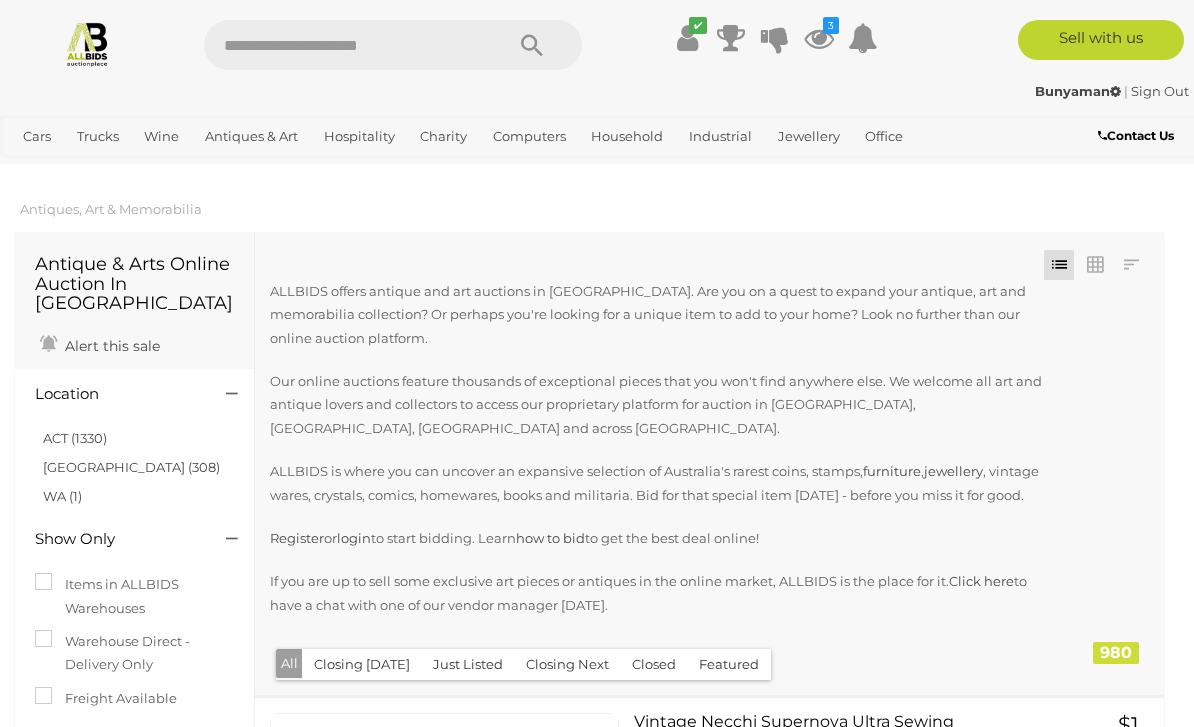scroll, scrollTop: 0, scrollLeft: 0, axis: both 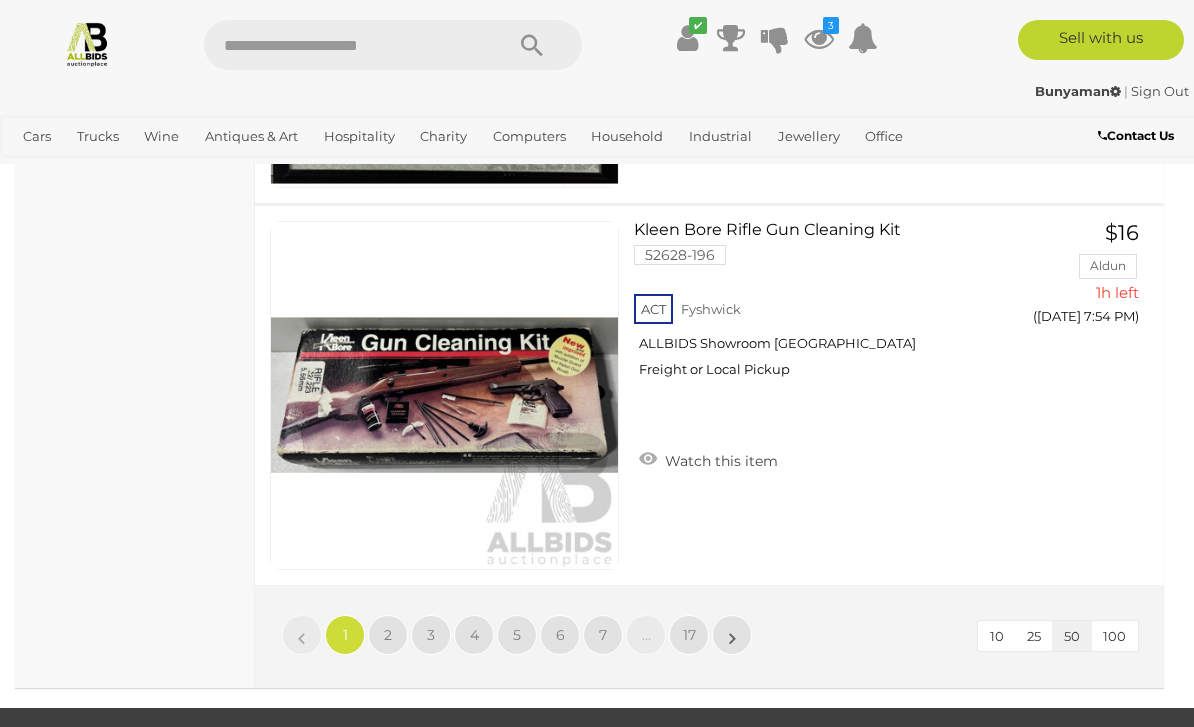 click on "2" at bounding box center [388, 635] 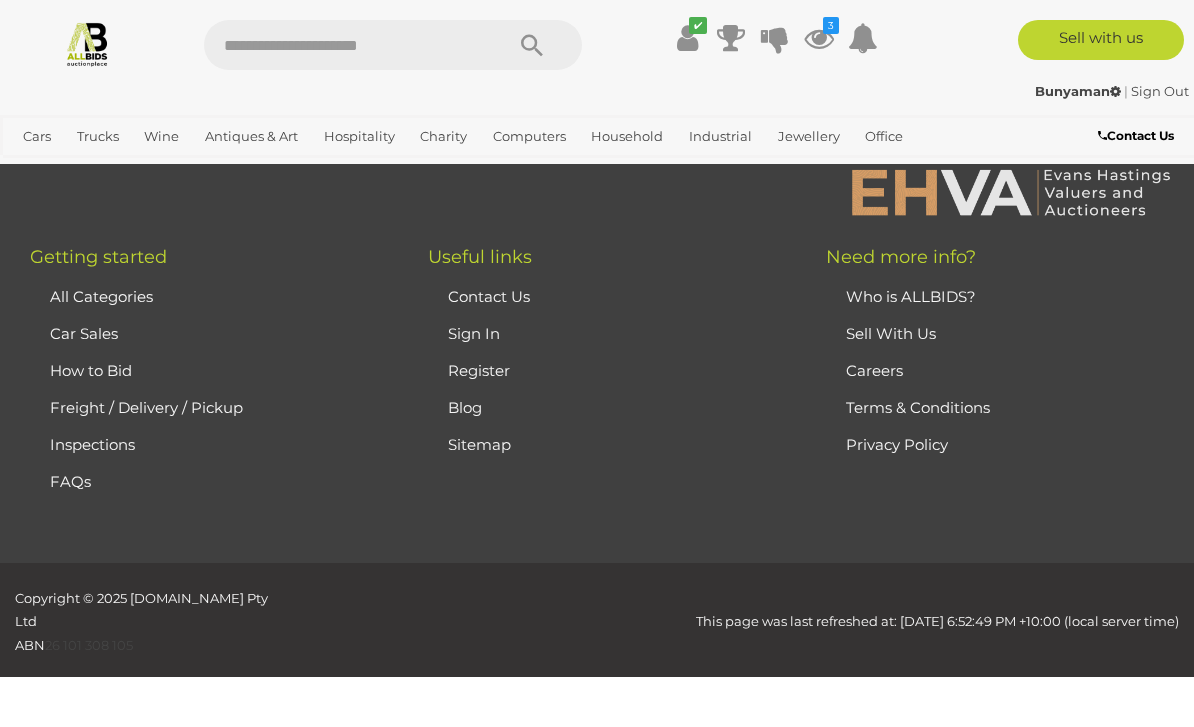 scroll, scrollTop: 490, scrollLeft: 0, axis: vertical 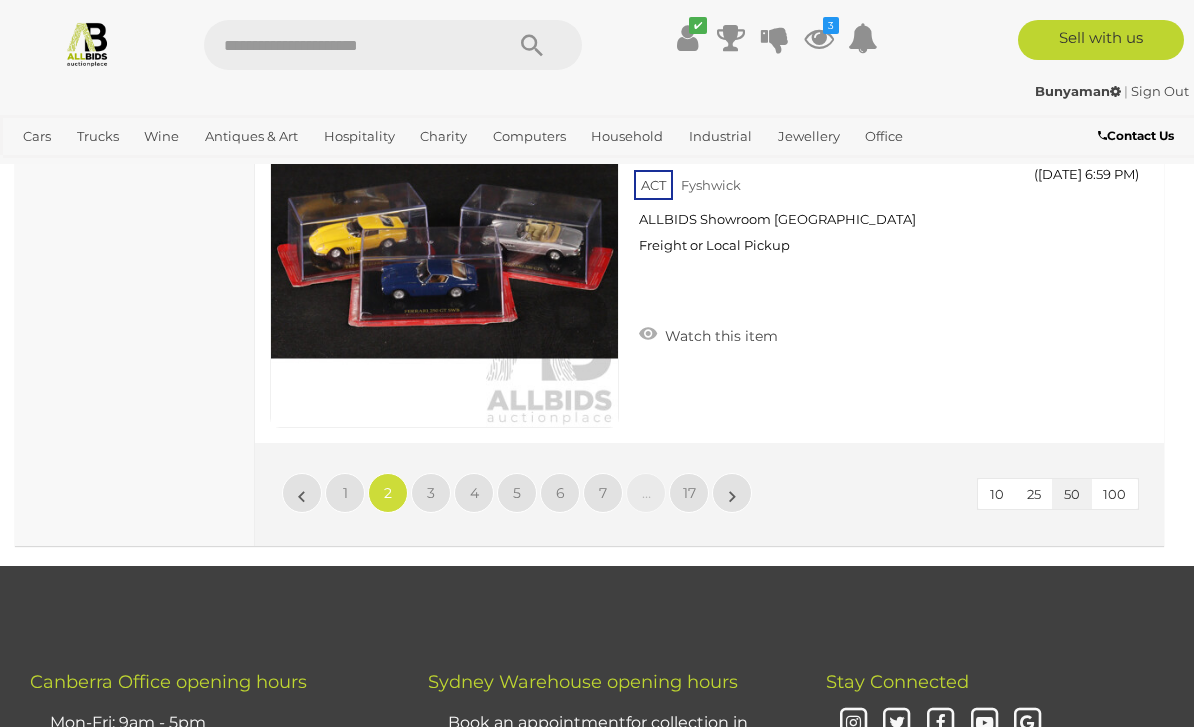 click on "3" at bounding box center (431, 493) 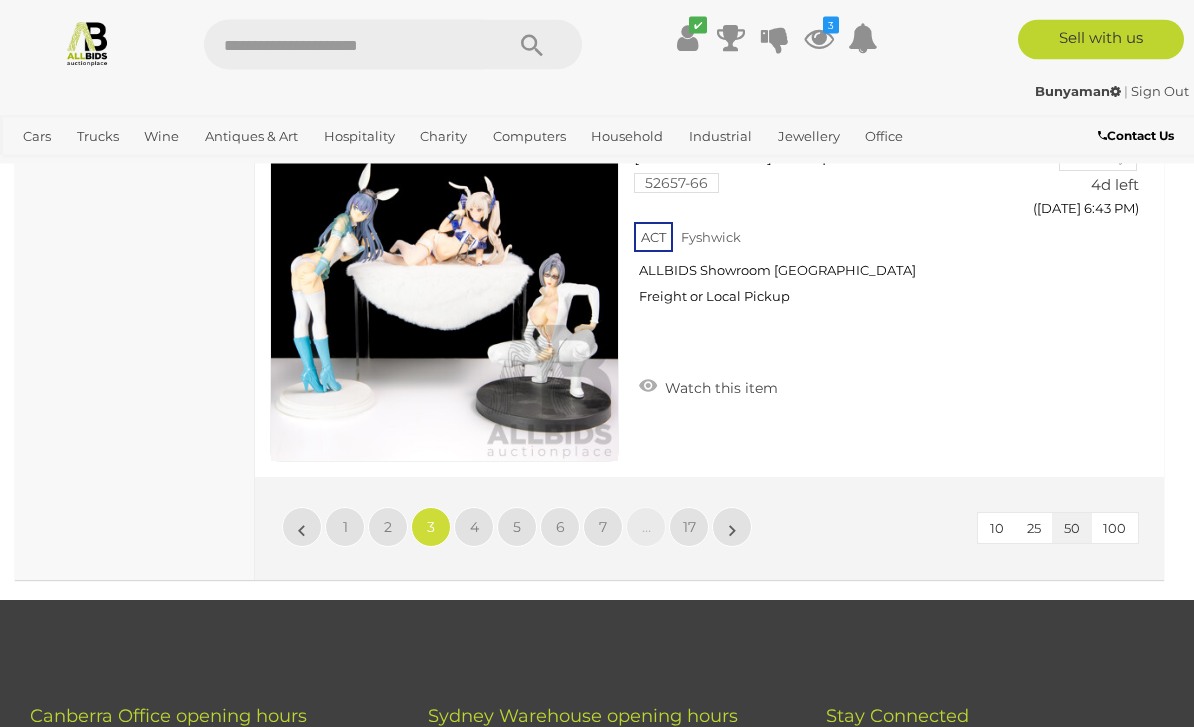 scroll, scrollTop: 19336, scrollLeft: 0, axis: vertical 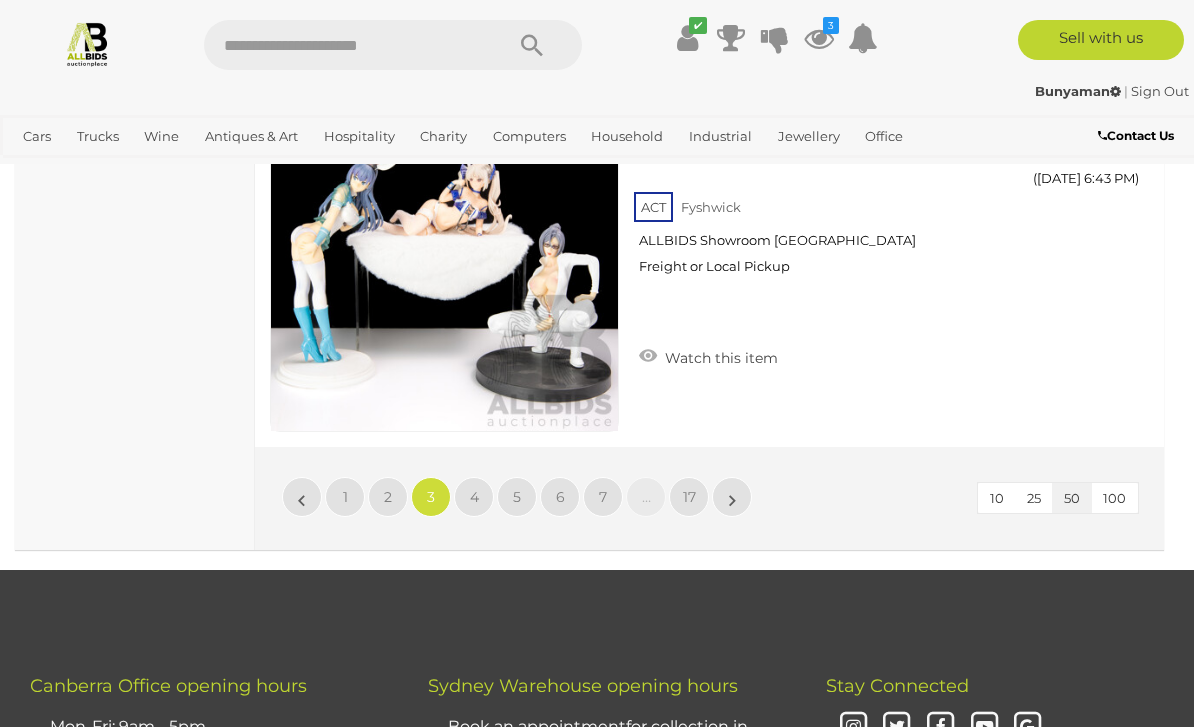 click on "4" at bounding box center [474, 497] 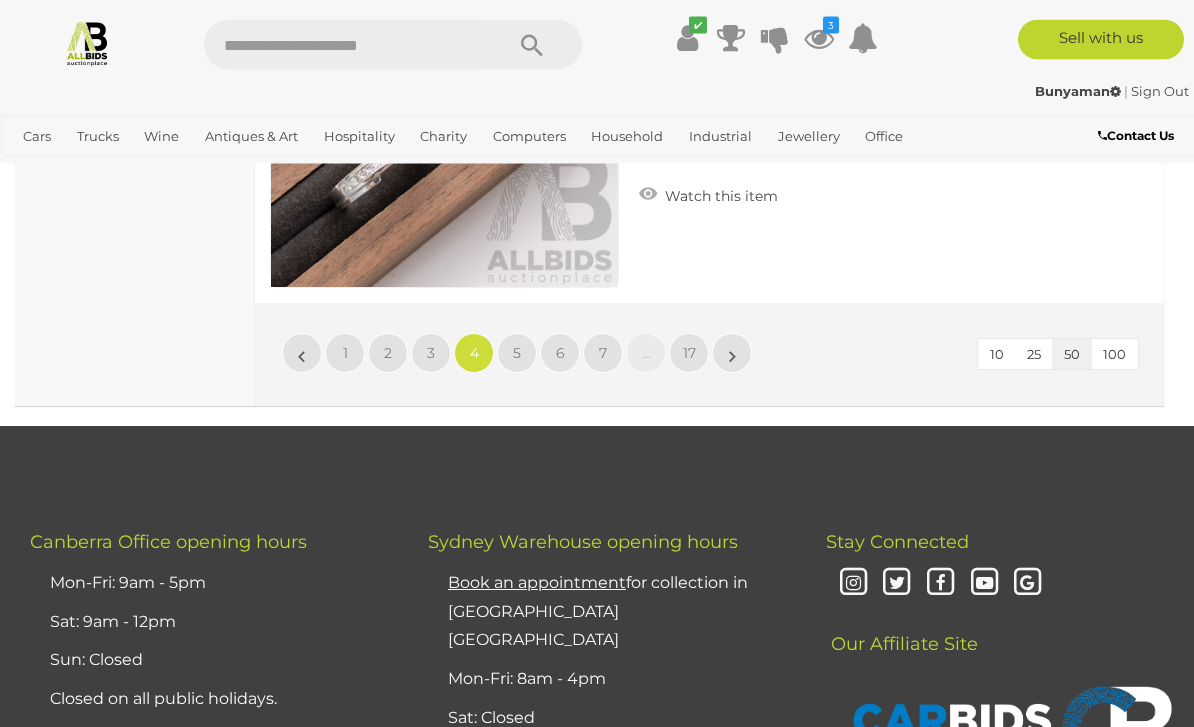 scroll, scrollTop: 19480, scrollLeft: 0, axis: vertical 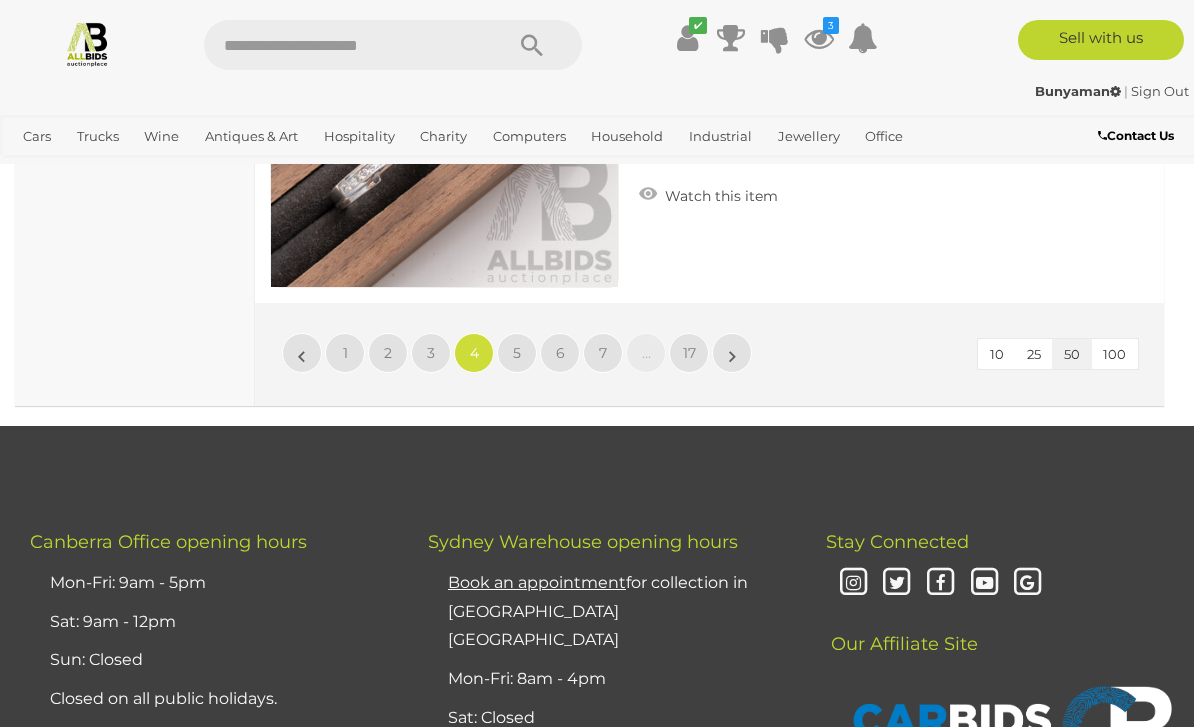 click on "5" at bounding box center [517, 353] 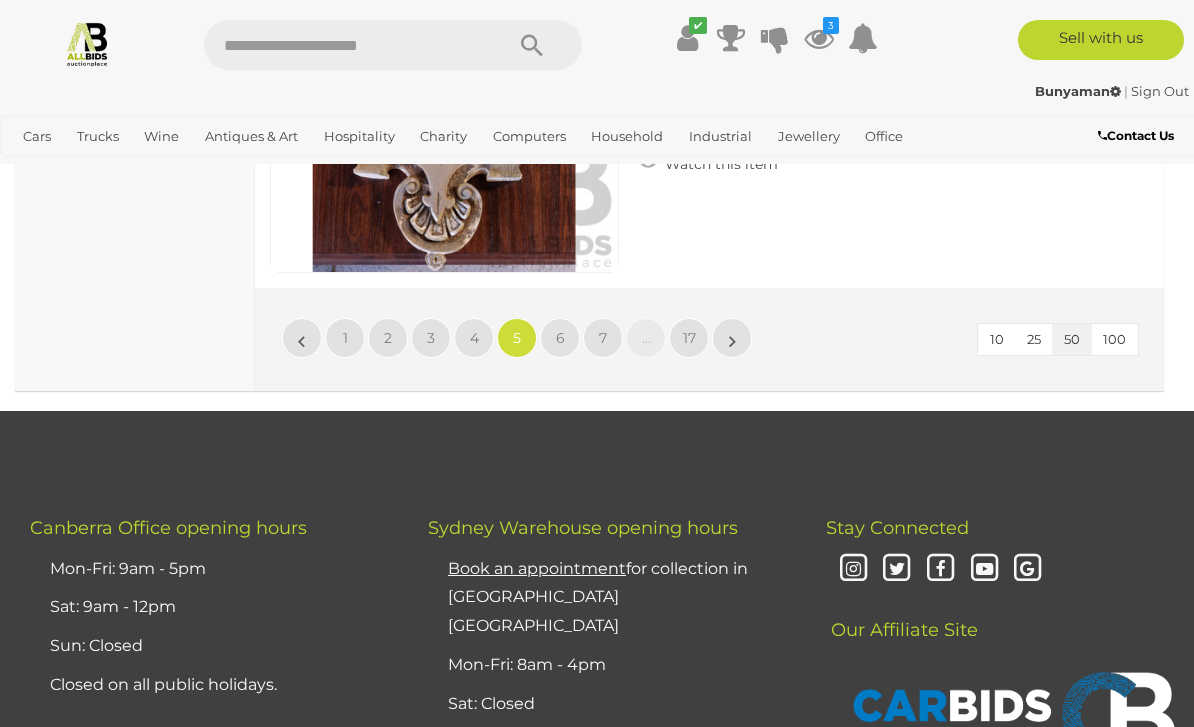 click on "6" at bounding box center (560, 338) 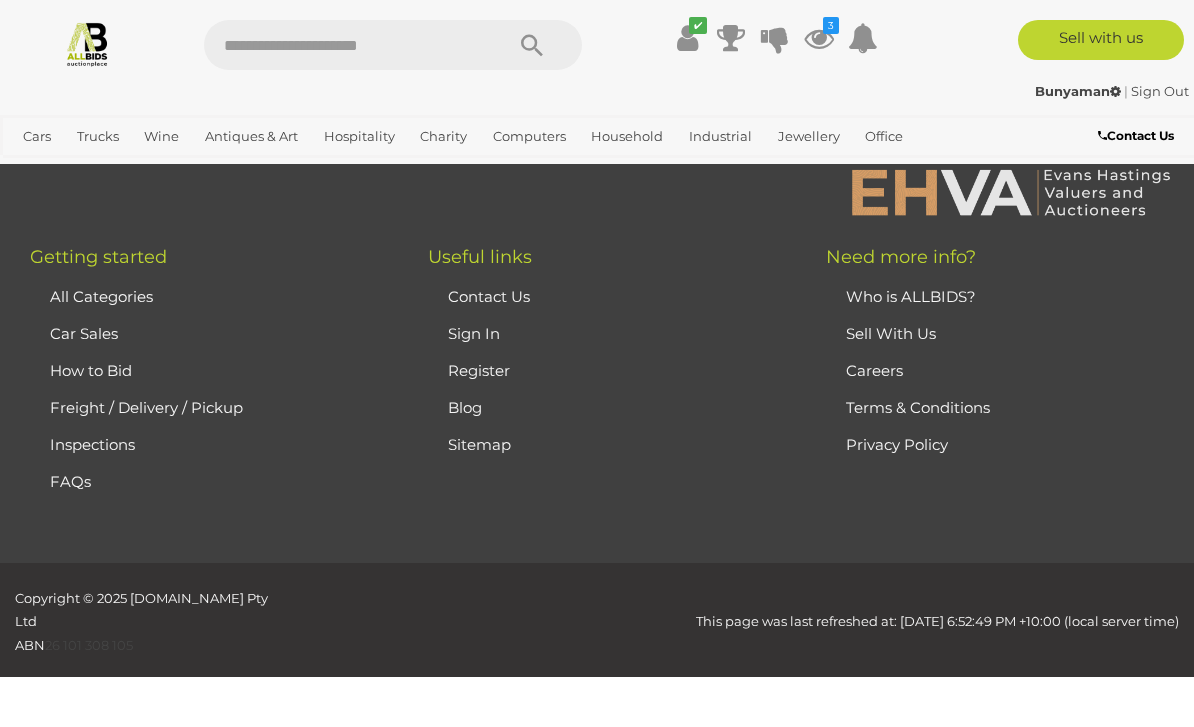 scroll, scrollTop: 490, scrollLeft: 0, axis: vertical 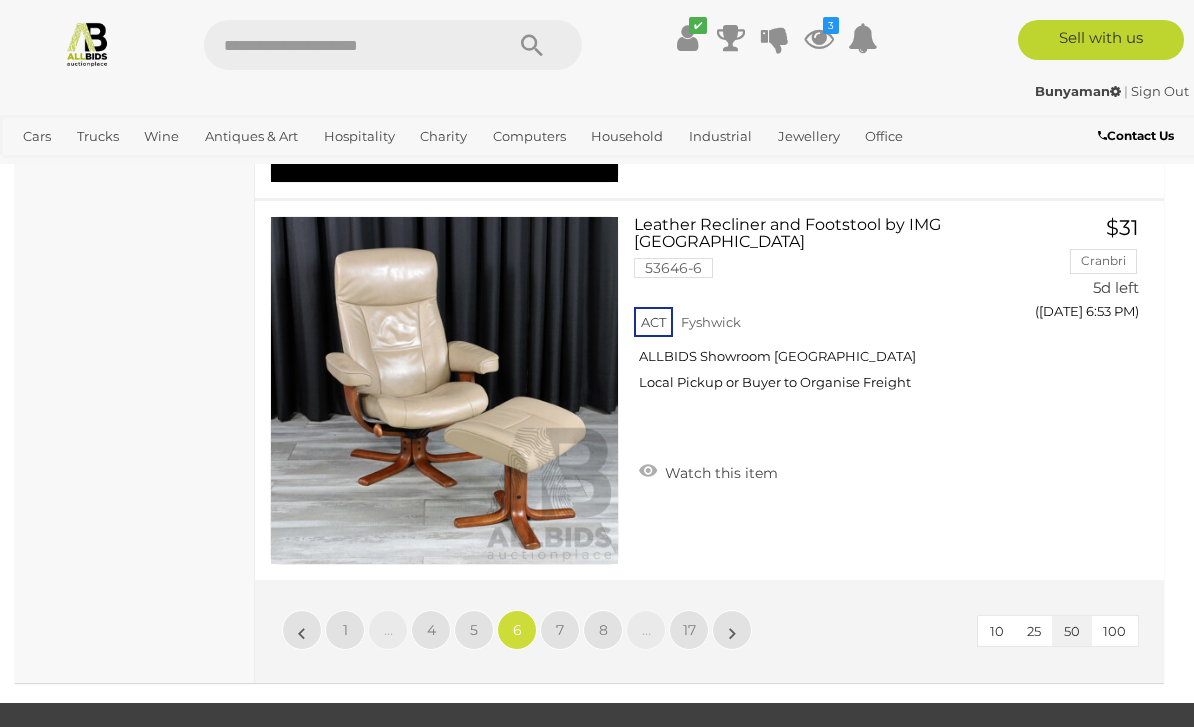 click on "7" at bounding box center [560, 630] 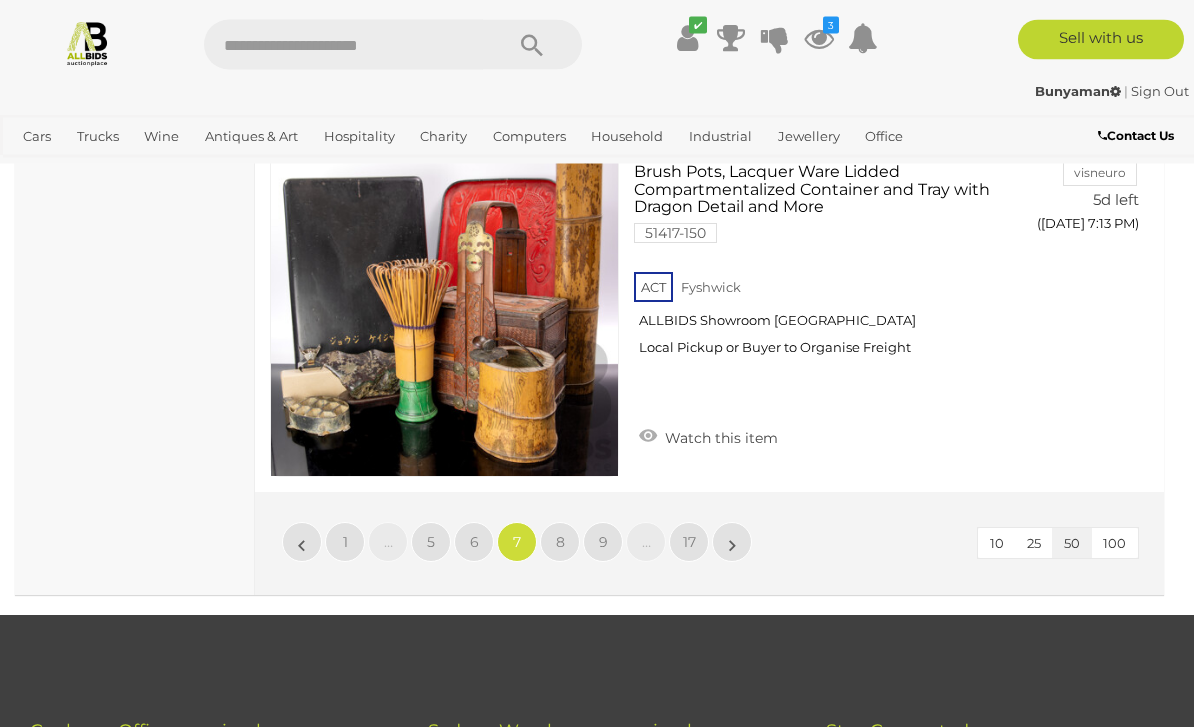 scroll, scrollTop: 19291, scrollLeft: 0, axis: vertical 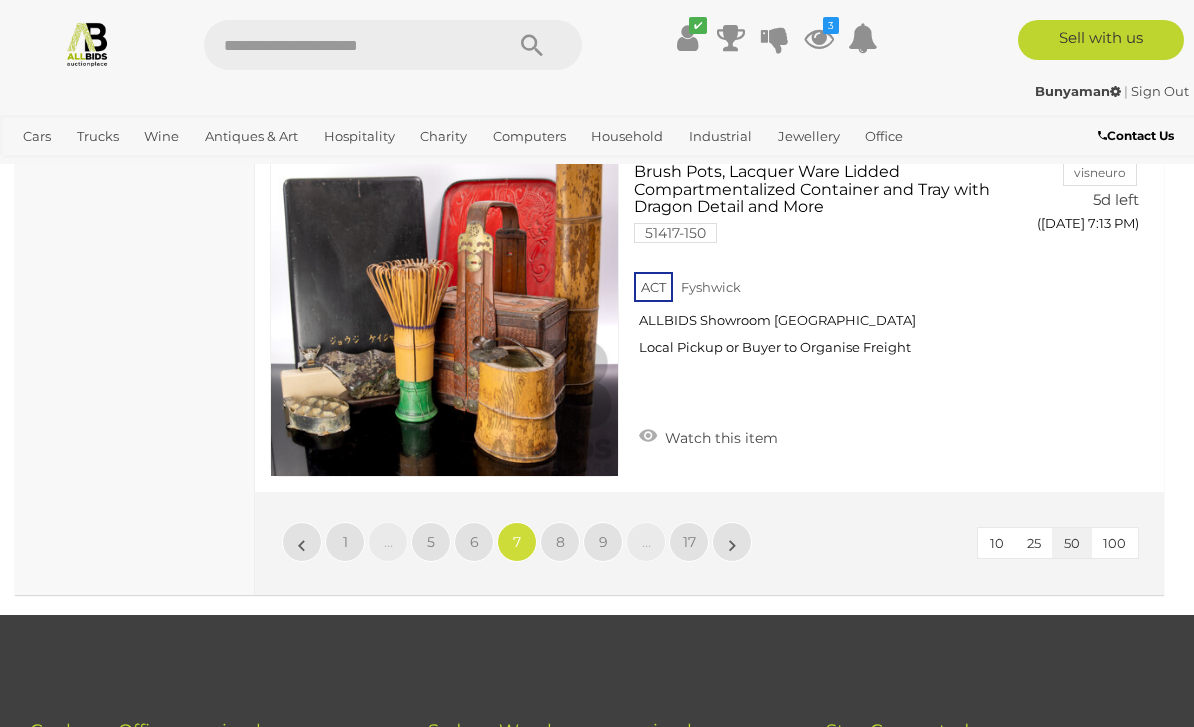 click on "8" at bounding box center (560, 542) 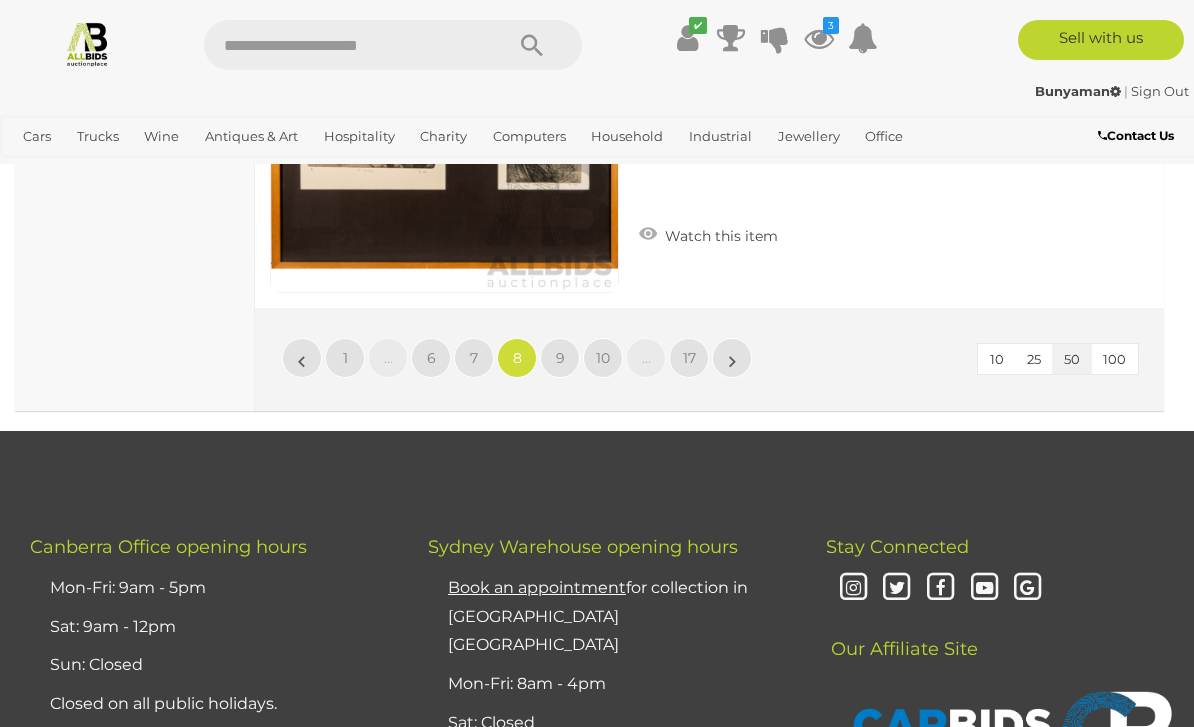 scroll, scrollTop: 19473, scrollLeft: 0, axis: vertical 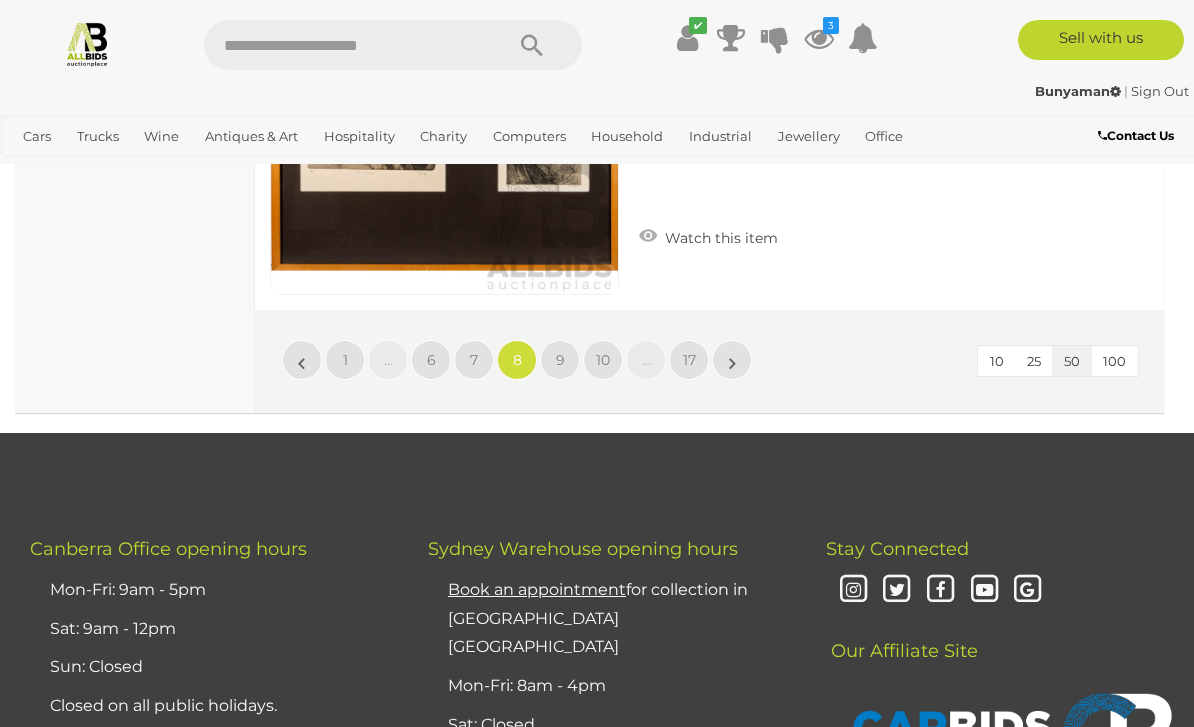 click on "9" at bounding box center (560, 360) 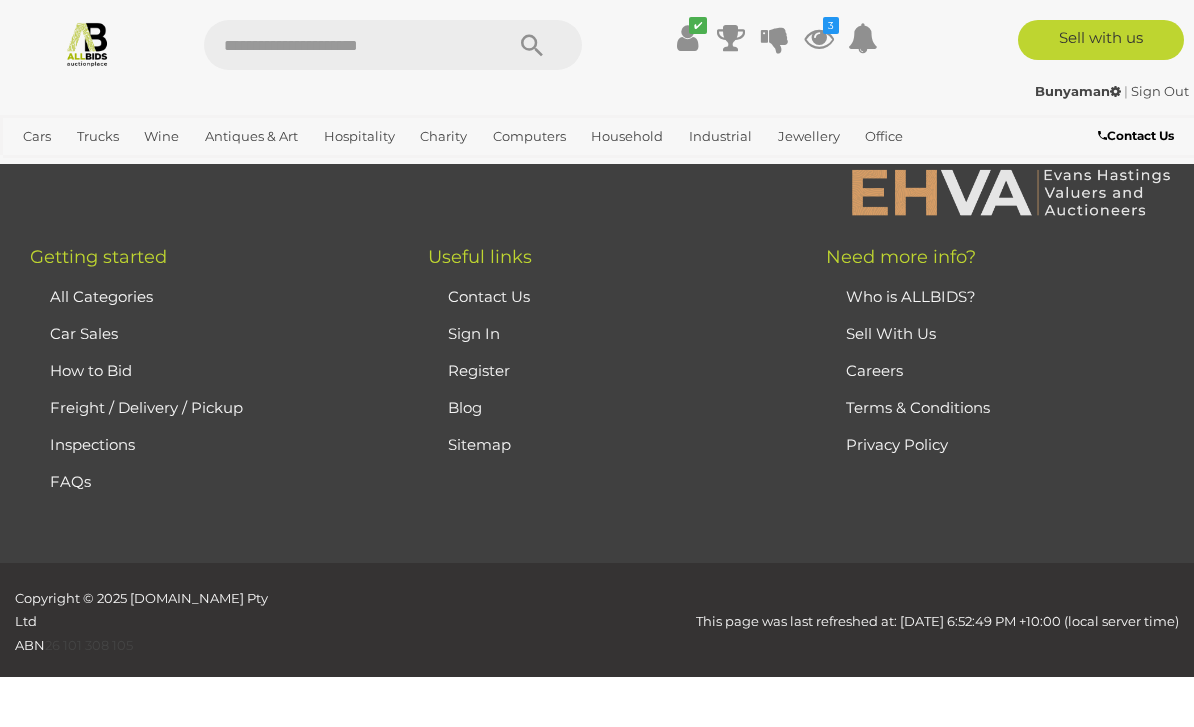 scroll, scrollTop: 490, scrollLeft: 0, axis: vertical 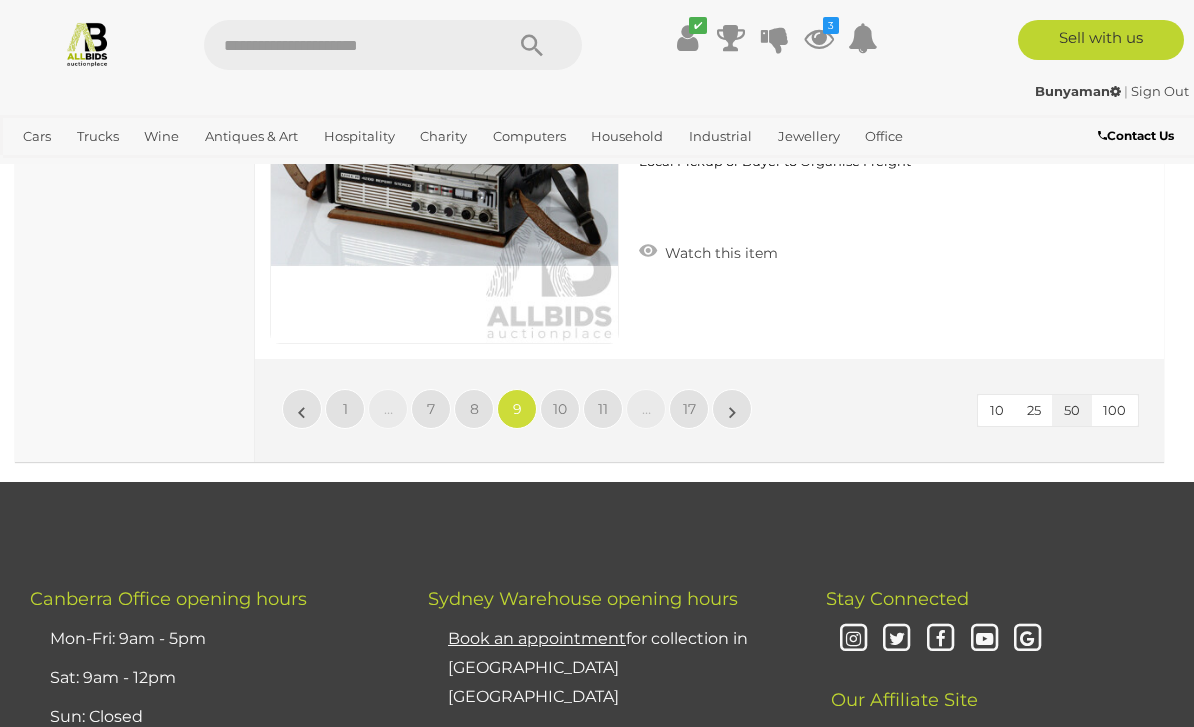 click on "10" at bounding box center [560, 409] 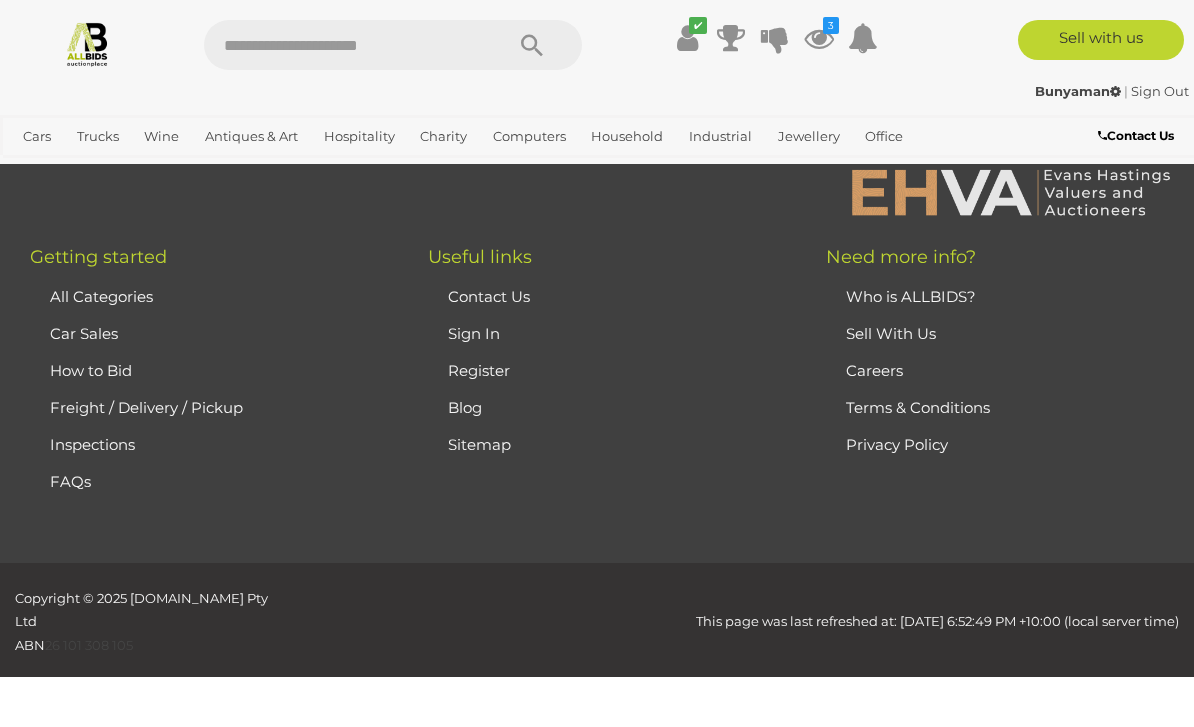 scroll, scrollTop: 490, scrollLeft: 0, axis: vertical 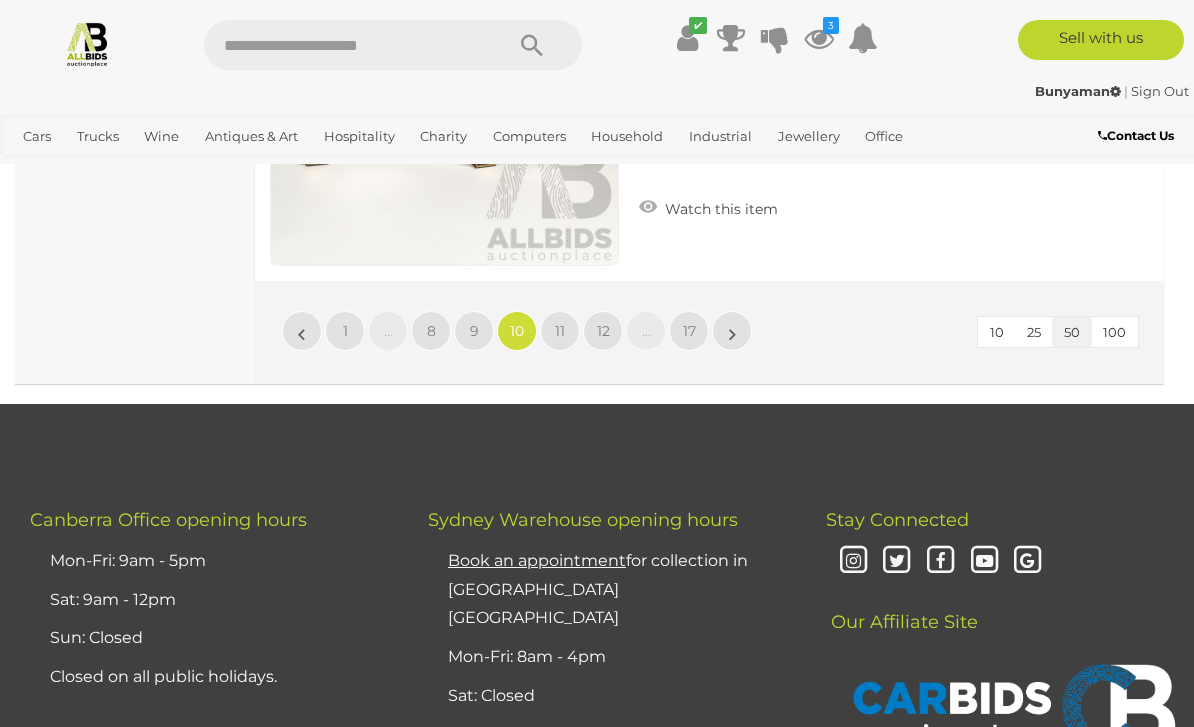 click on "11" at bounding box center [560, 331] 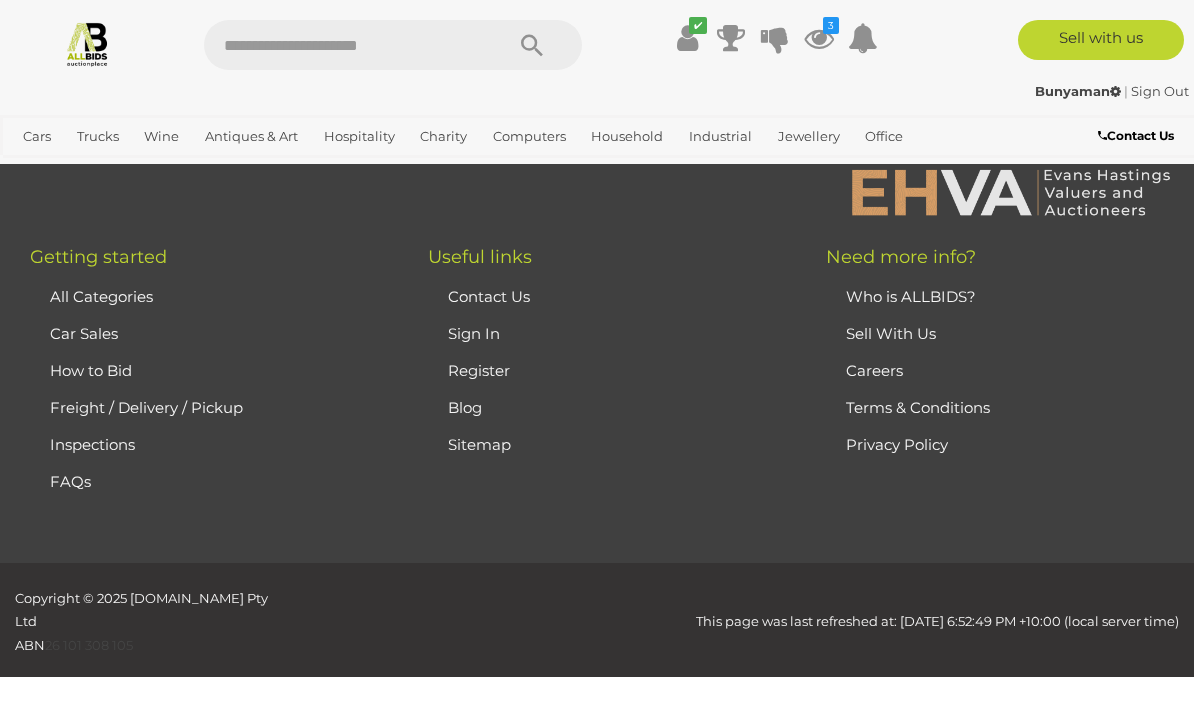 scroll, scrollTop: 490, scrollLeft: 0, axis: vertical 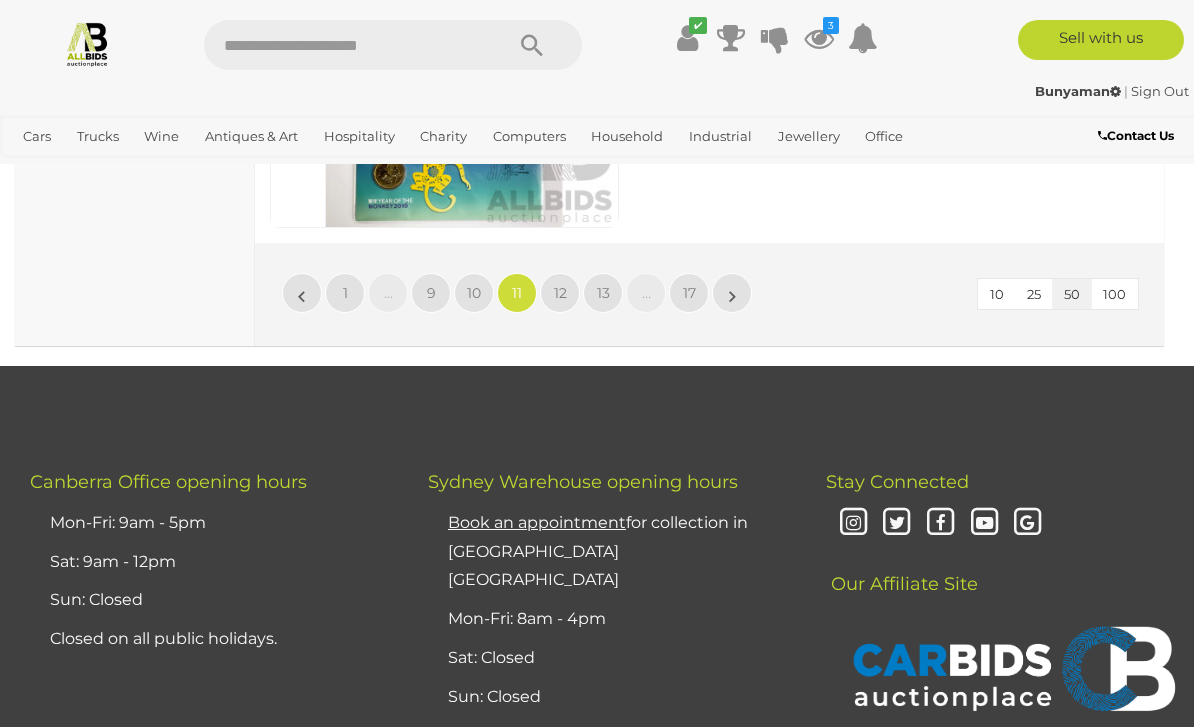 click on "Stay Connected
Our Affiliate Site" at bounding box center [995, 639] 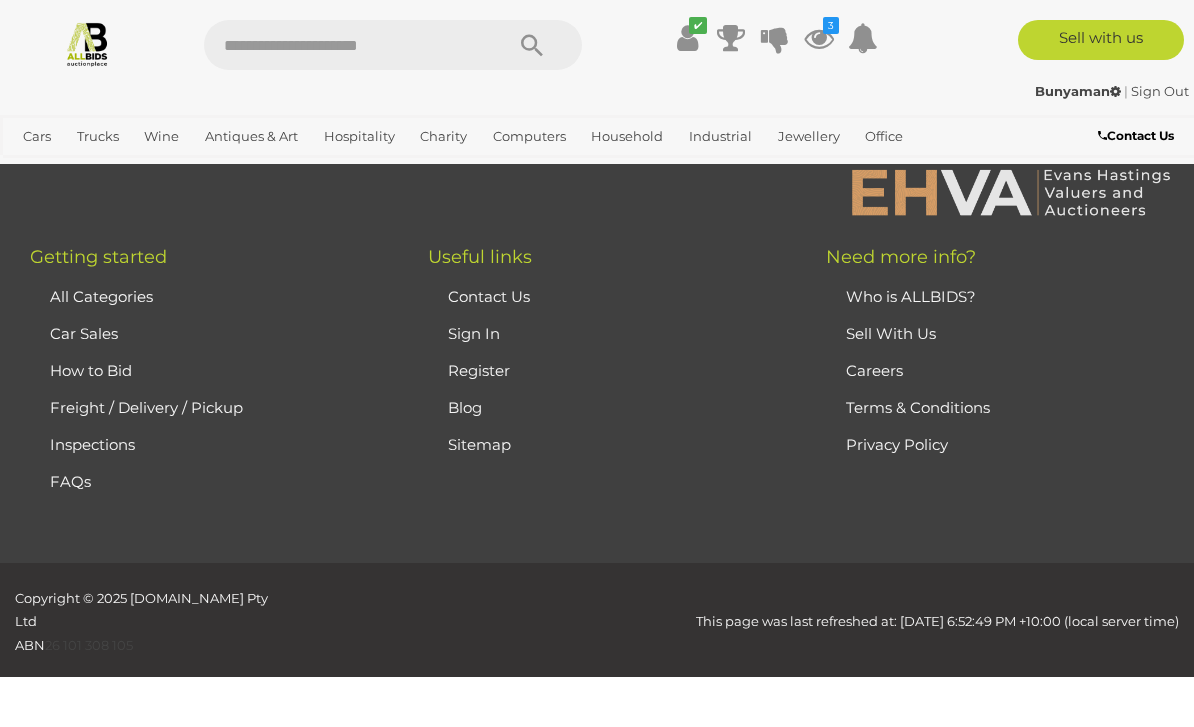 scroll, scrollTop: 490, scrollLeft: 0, axis: vertical 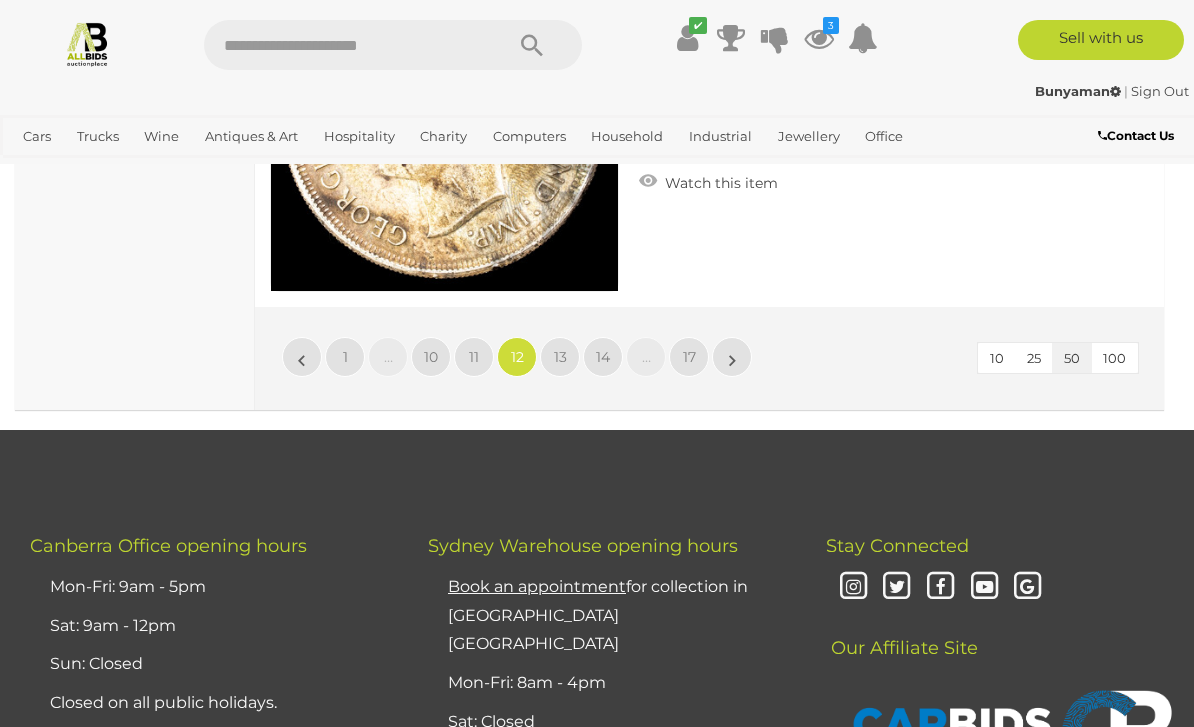 click on "13" at bounding box center (560, 357) 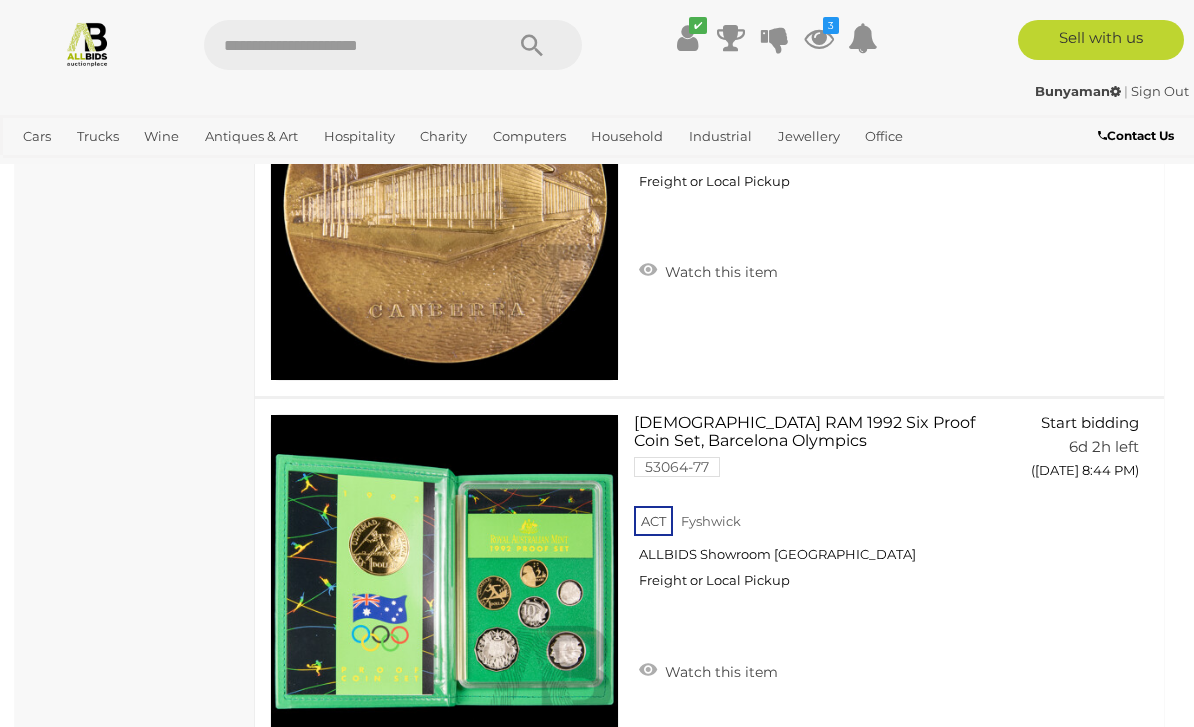 scroll, scrollTop: 10836, scrollLeft: 0, axis: vertical 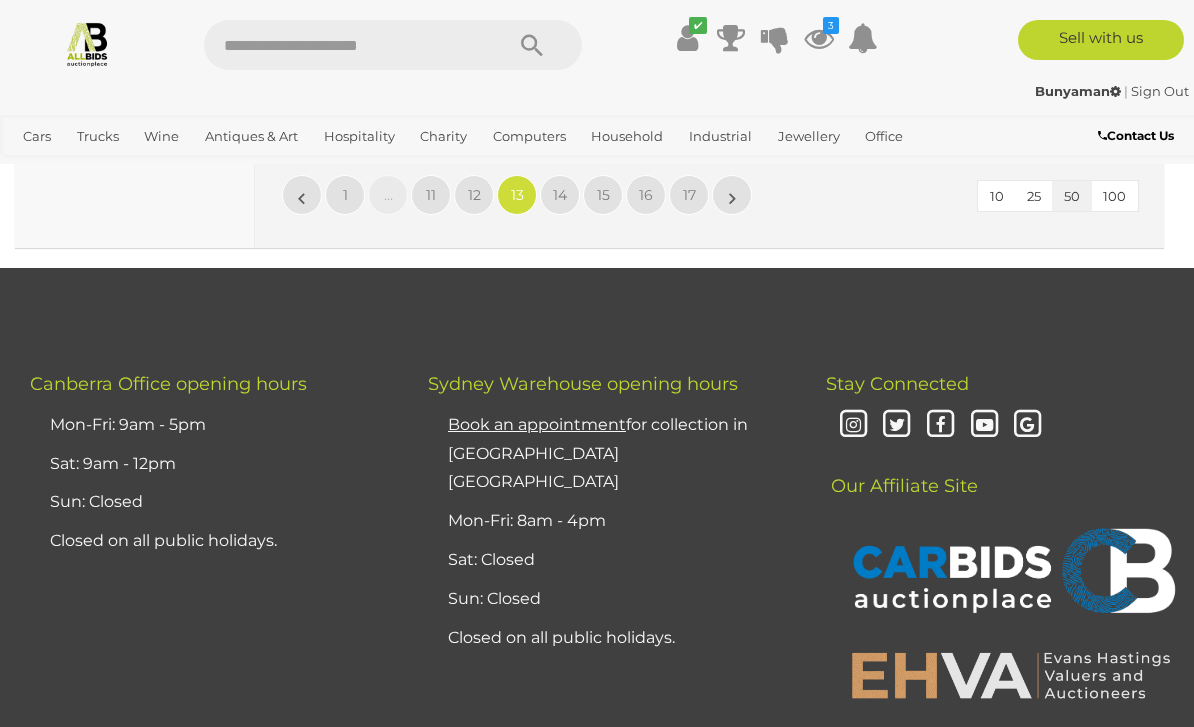 click on "14" at bounding box center (560, 195) 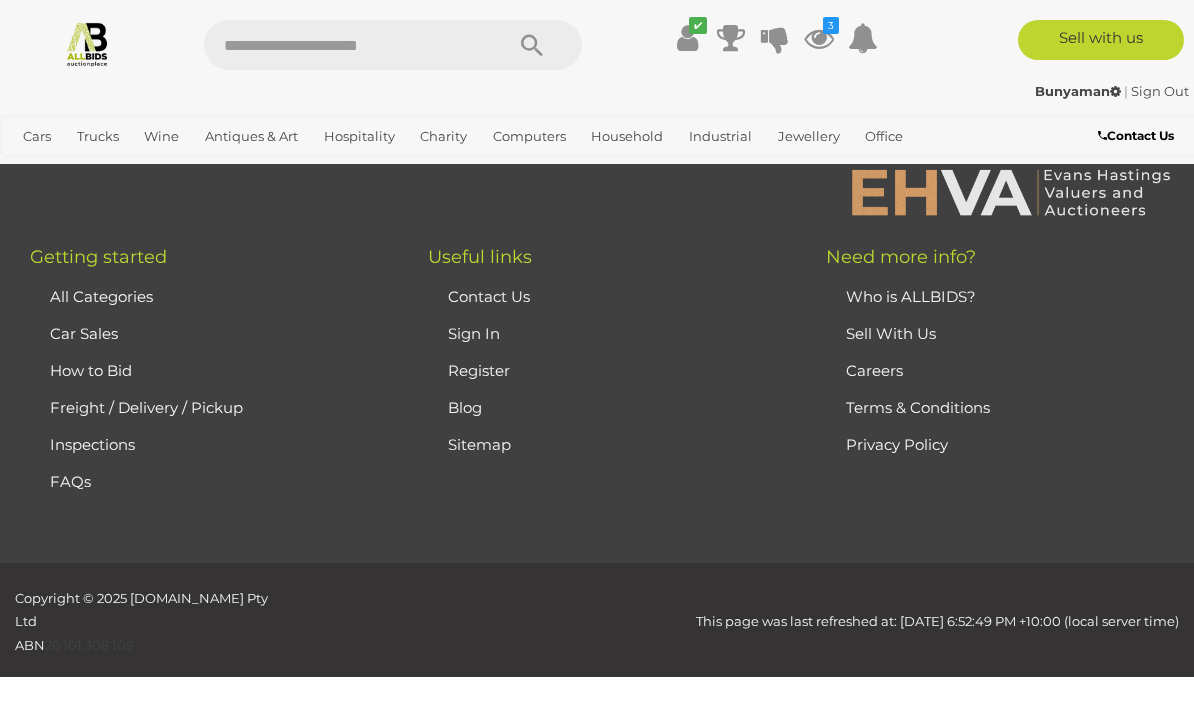 scroll, scrollTop: 490, scrollLeft: 0, axis: vertical 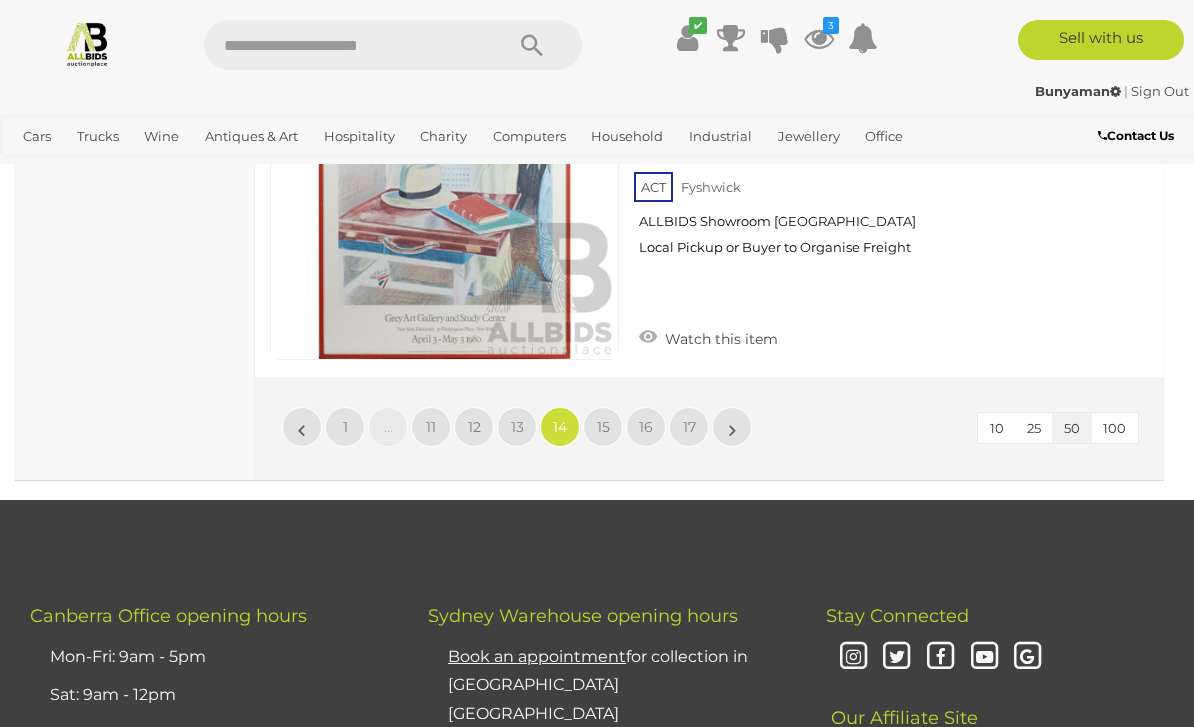 click on "15" at bounding box center [603, 427] 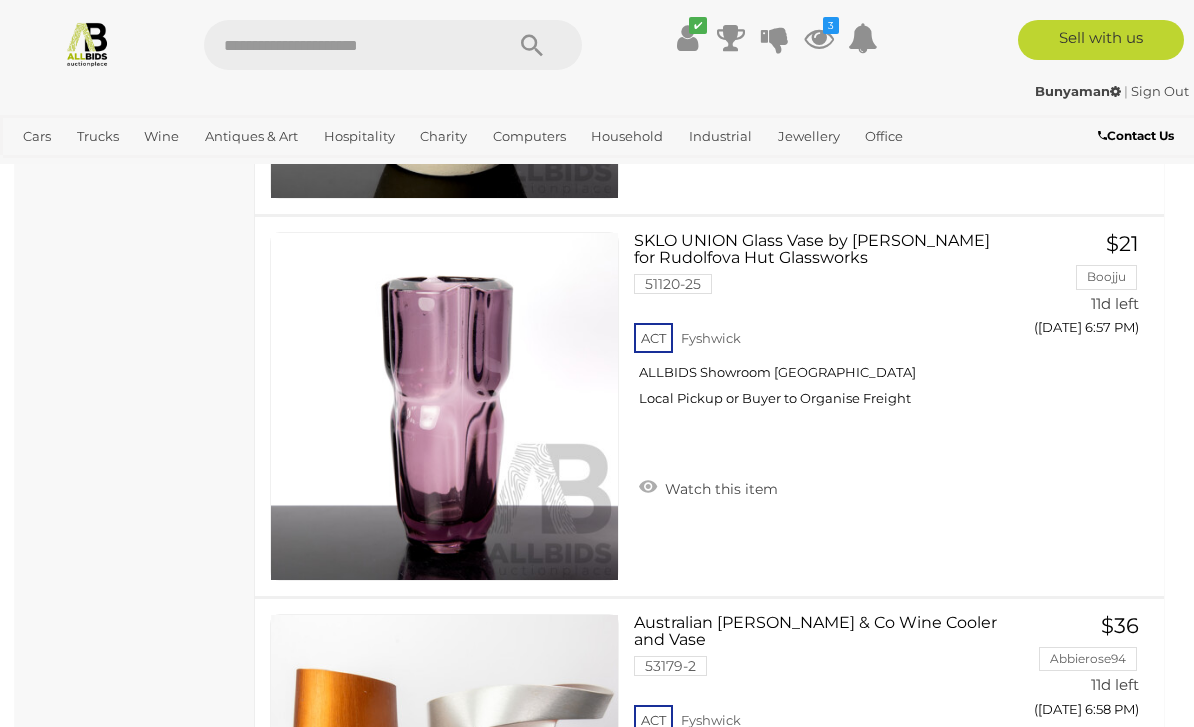 scroll, scrollTop: 10018, scrollLeft: 0, axis: vertical 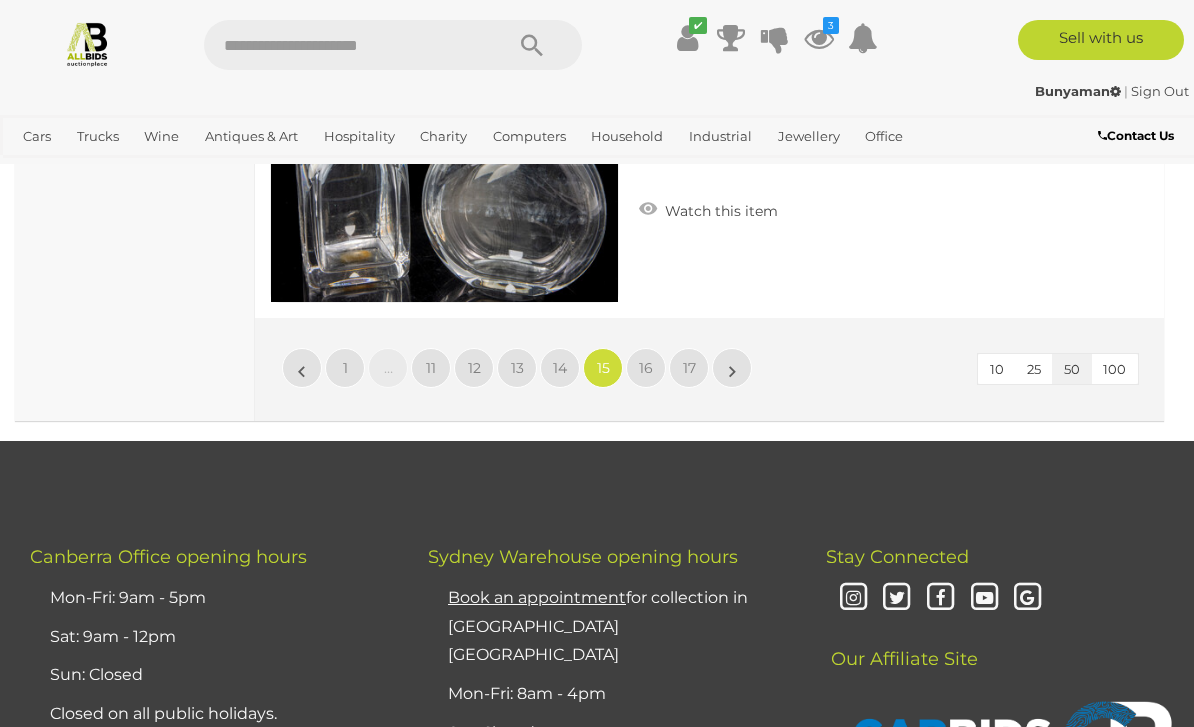 click on "16" at bounding box center (646, 368) 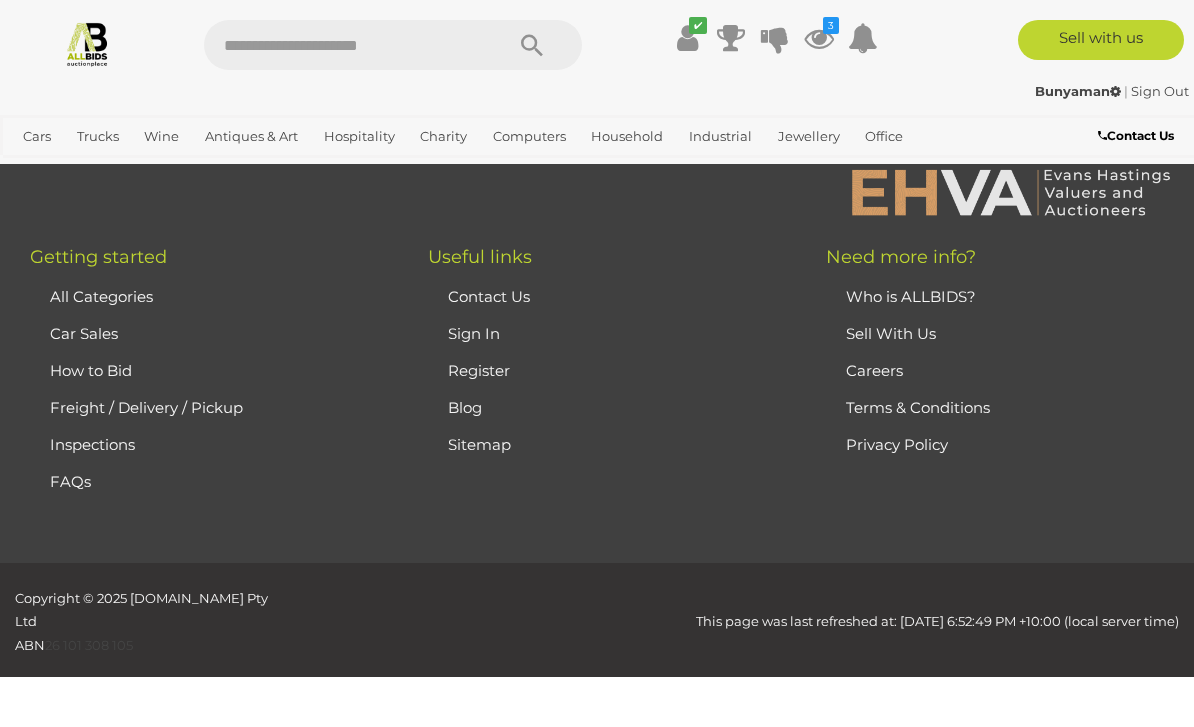 scroll, scrollTop: 490, scrollLeft: 0, axis: vertical 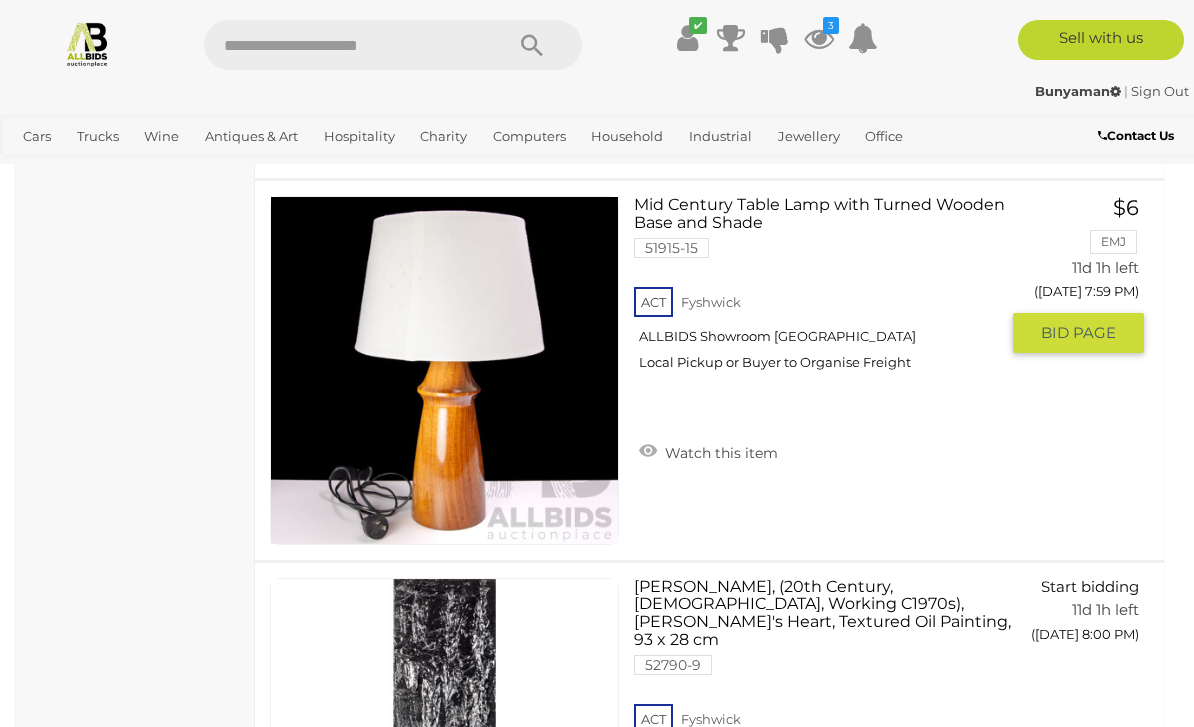 click on "Watch this item" at bounding box center (708, 451) 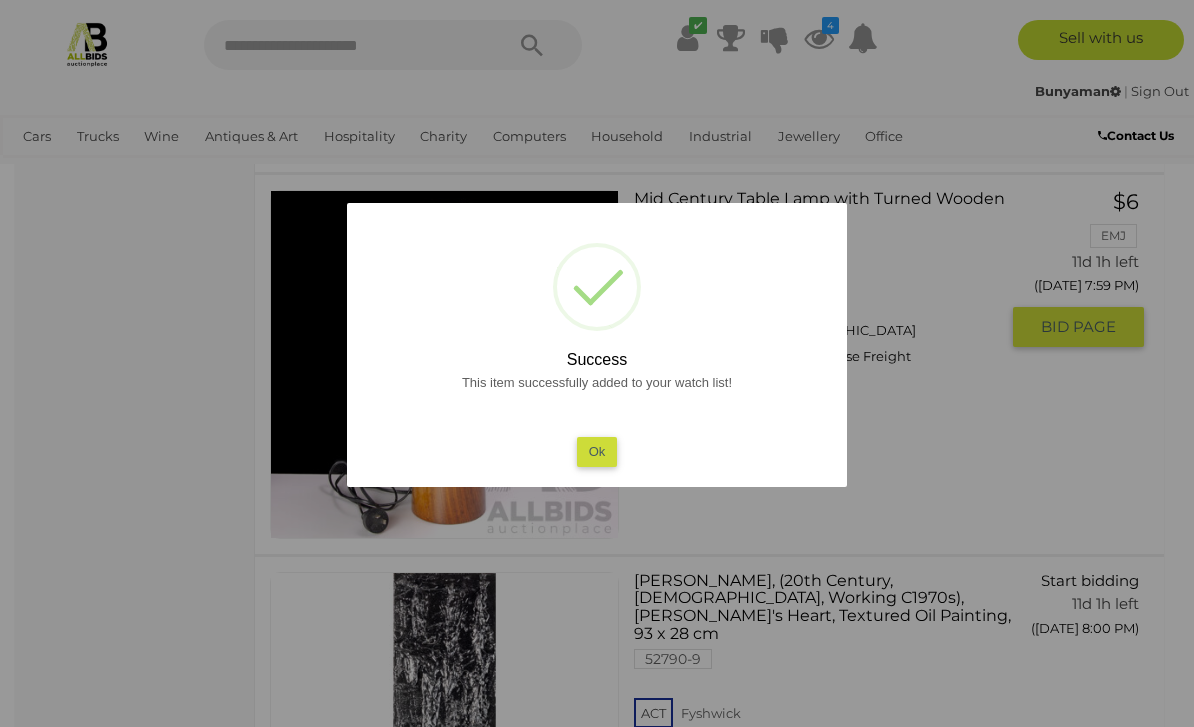 click on "Ok" at bounding box center [597, 451] 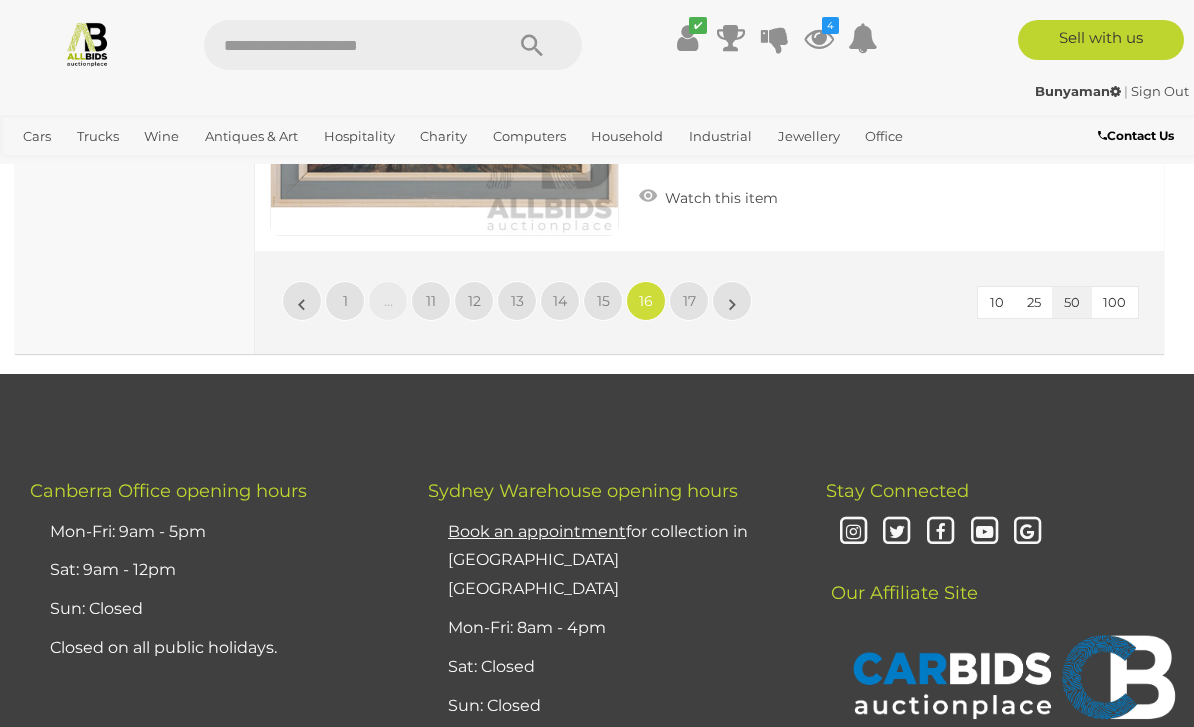 click on "17" at bounding box center [689, 301] 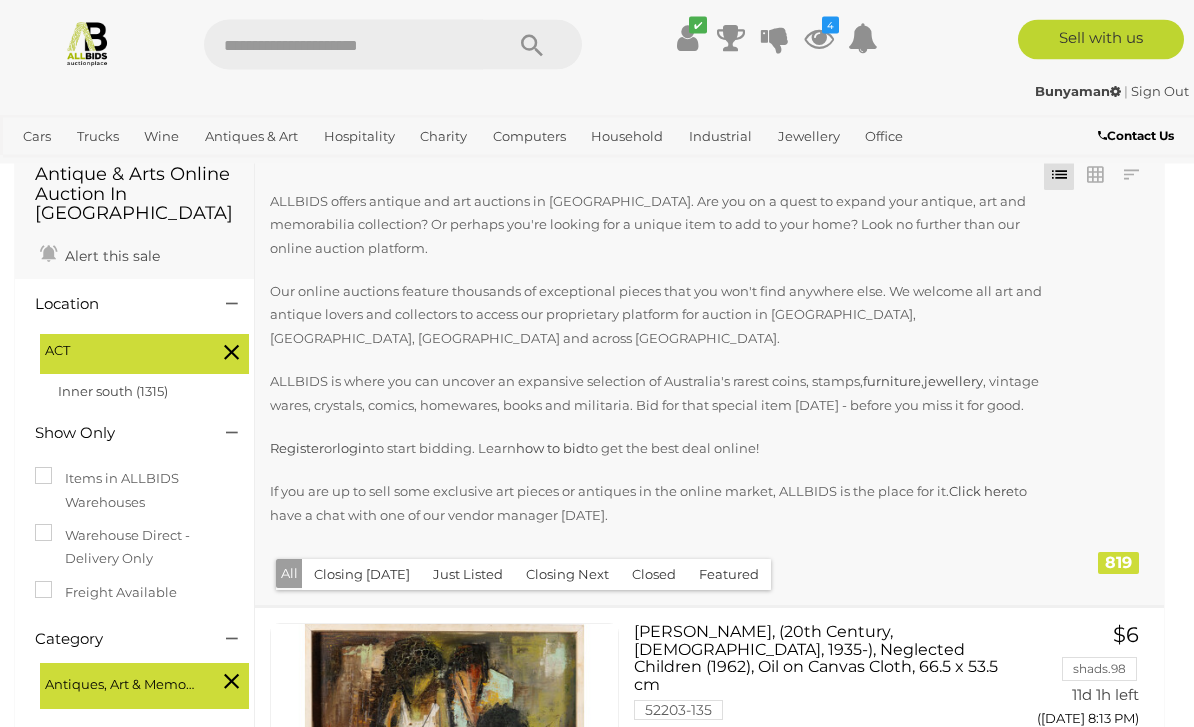 scroll, scrollTop: 0, scrollLeft: 0, axis: both 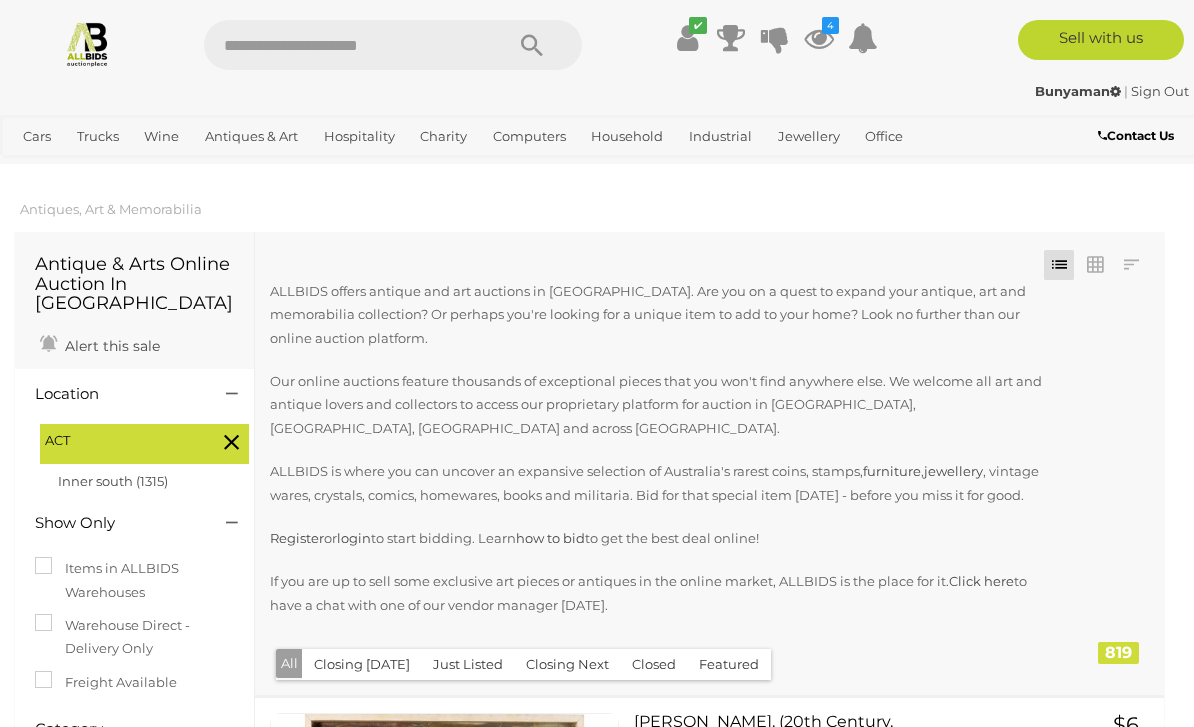 click on "Motor Vehicle Parts & Accessories" at bounding box center (0, 0) 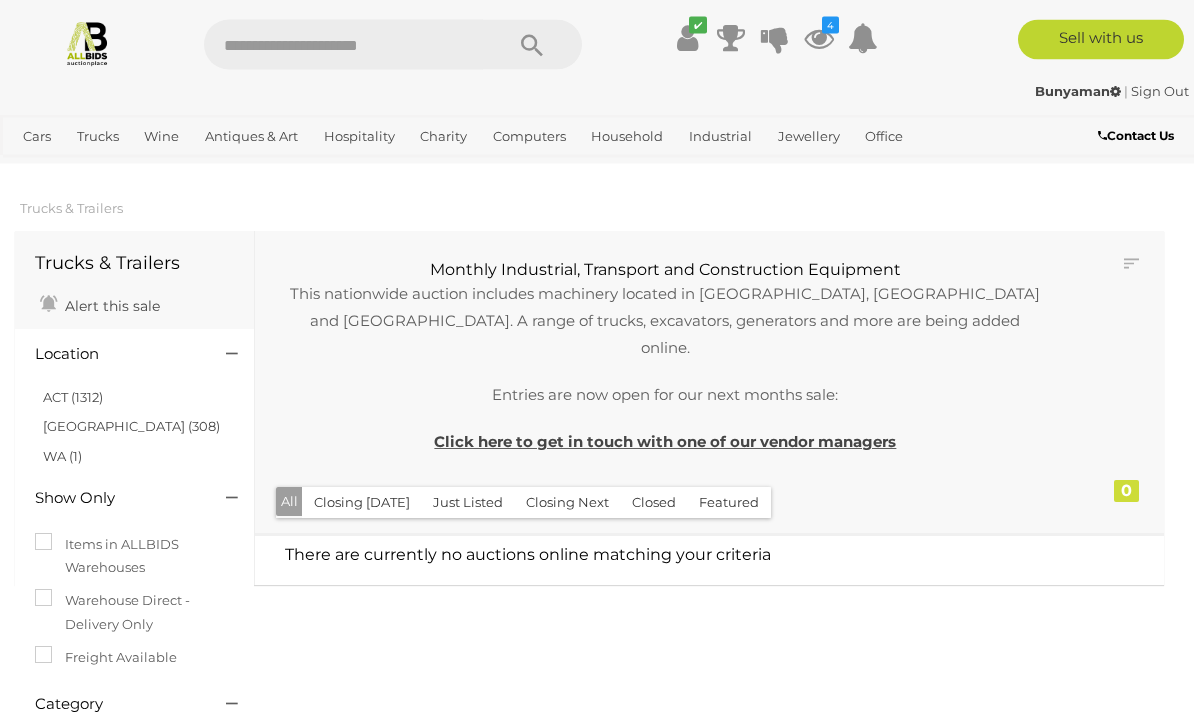 scroll, scrollTop: 0, scrollLeft: 0, axis: both 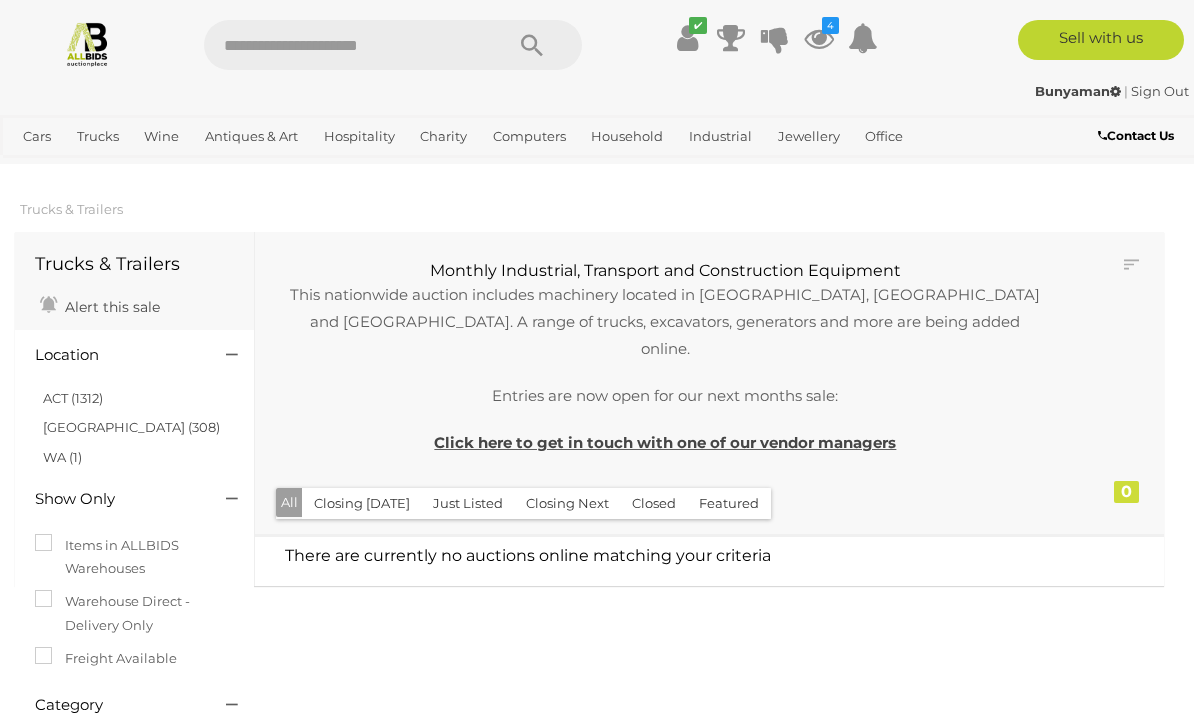 click on "View All Industrial  Auctions" at bounding box center [0, 0] 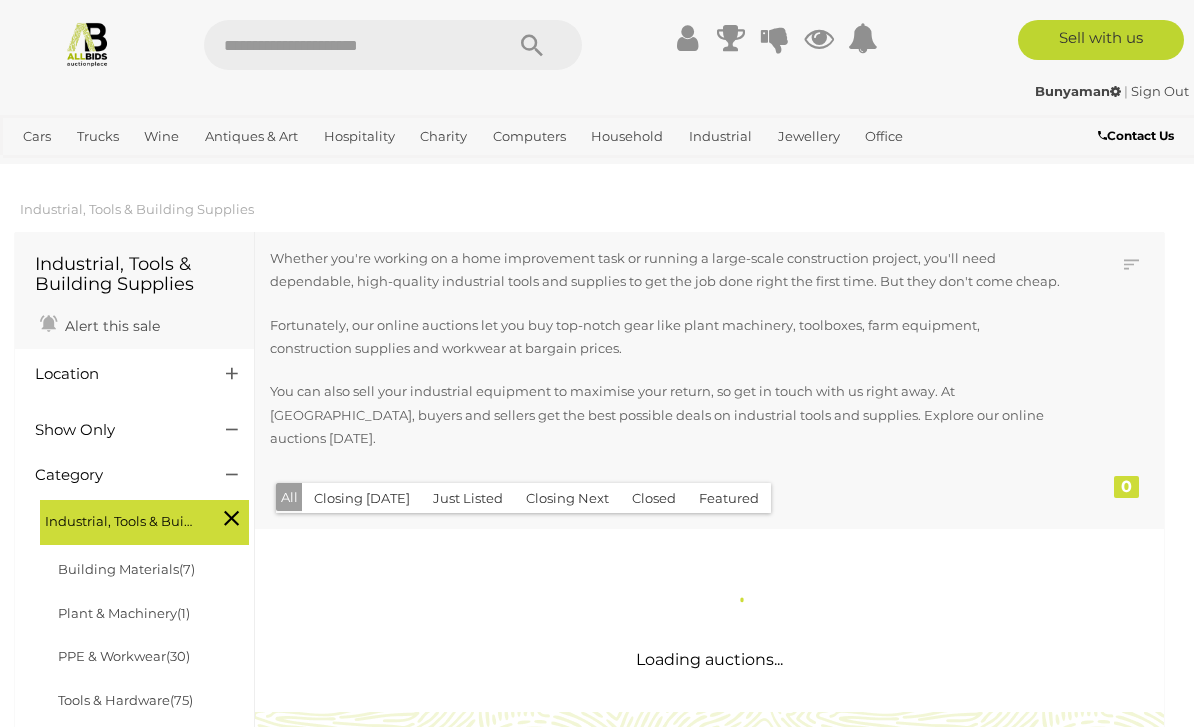 scroll, scrollTop: 0, scrollLeft: 0, axis: both 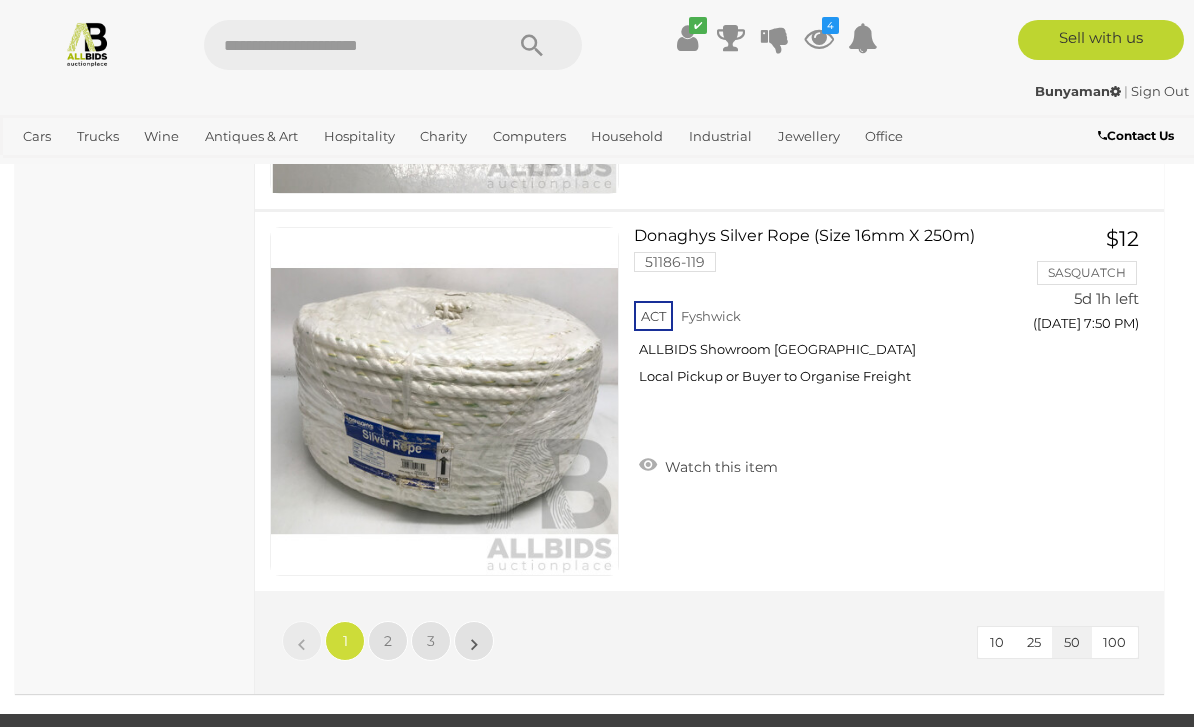 click on "2" at bounding box center [388, 641] 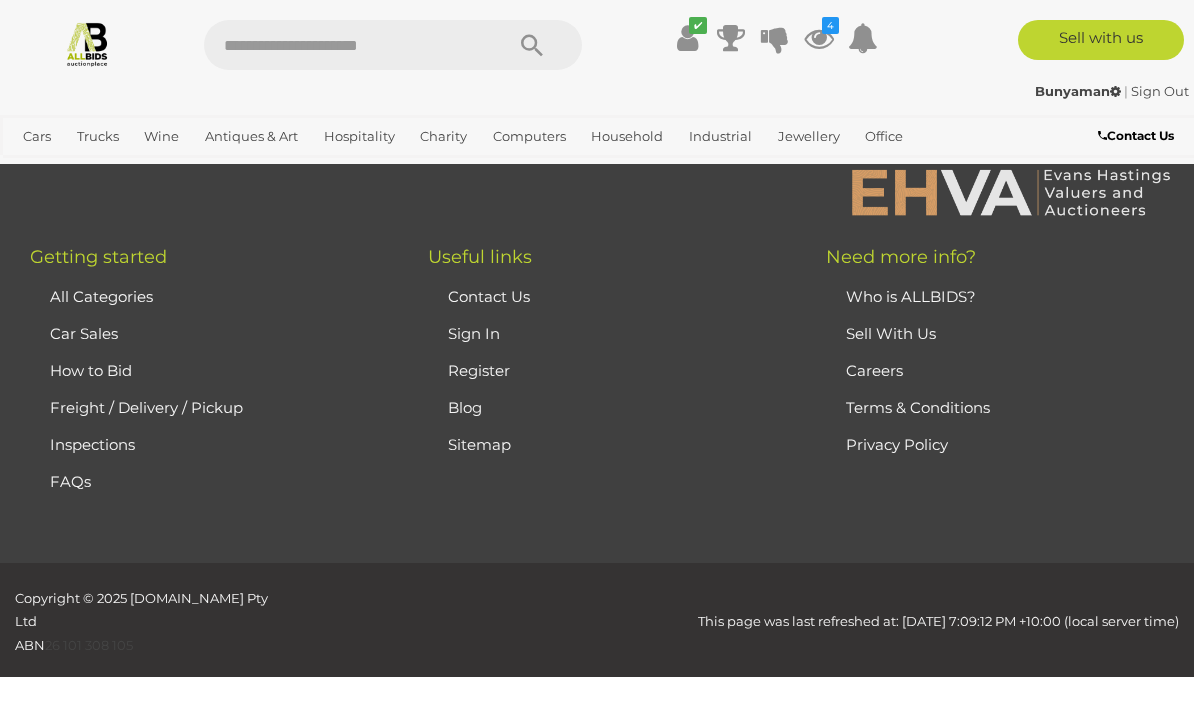 scroll, scrollTop: 335, scrollLeft: 0, axis: vertical 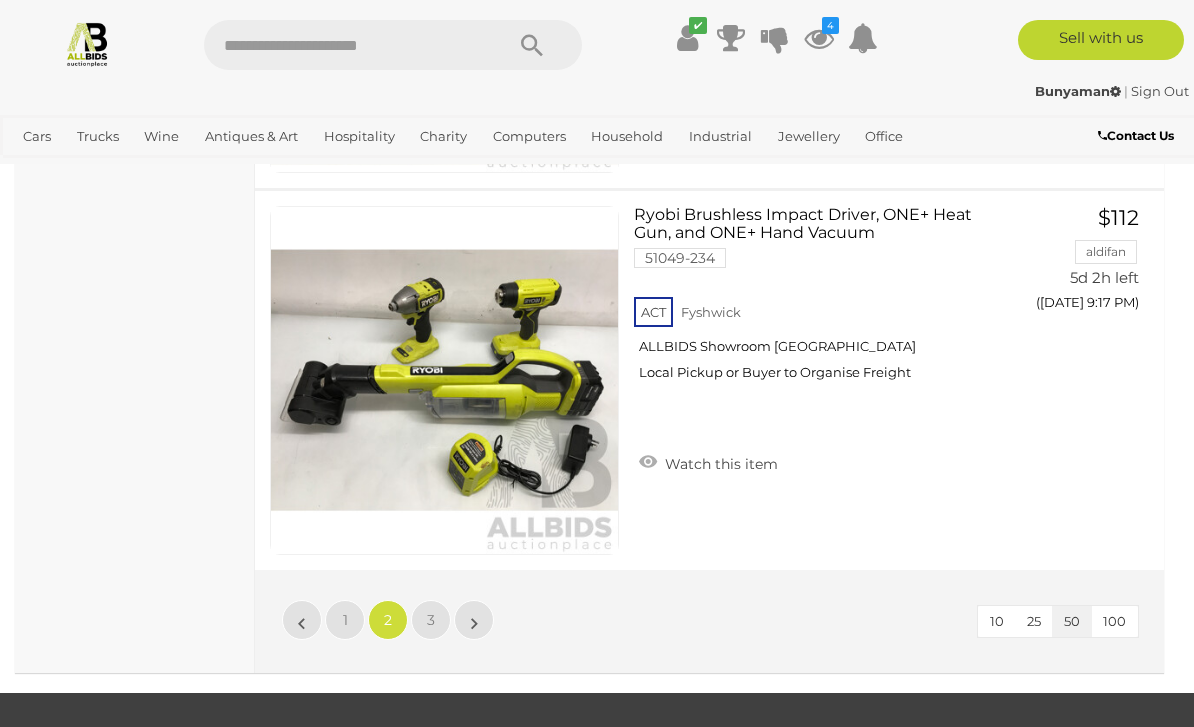 click on "3" at bounding box center [431, 620] 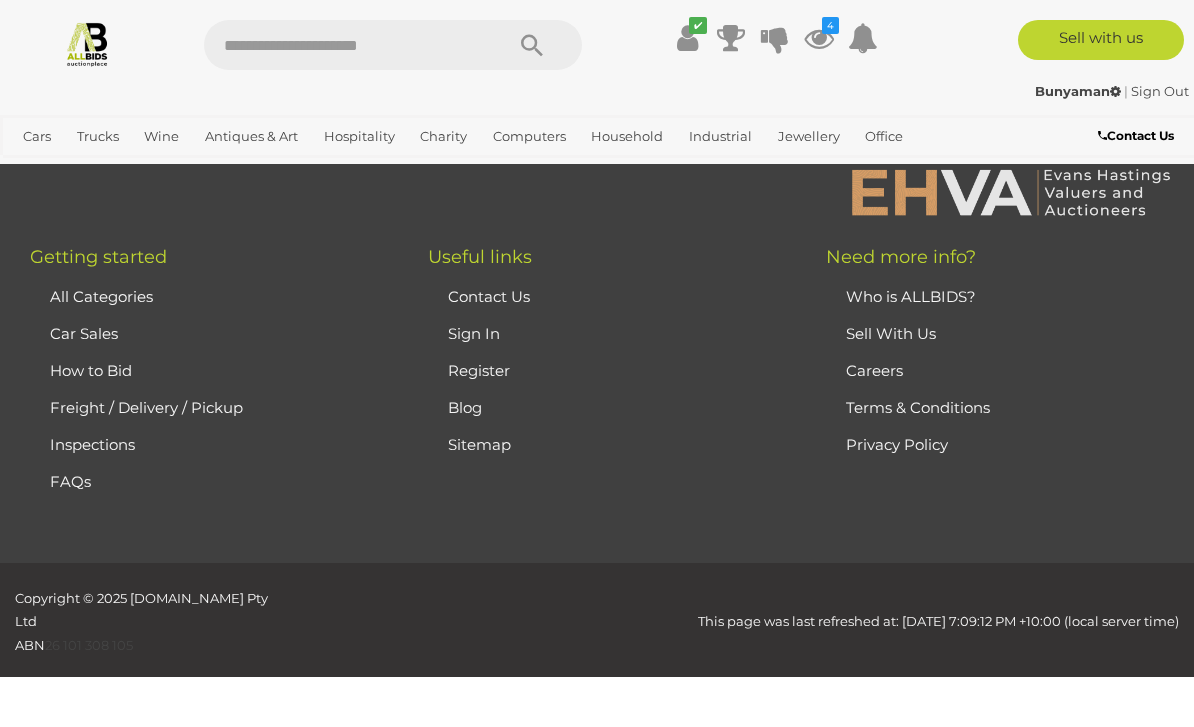 scroll, scrollTop: 335, scrollLeft: 0, axis: vertical 